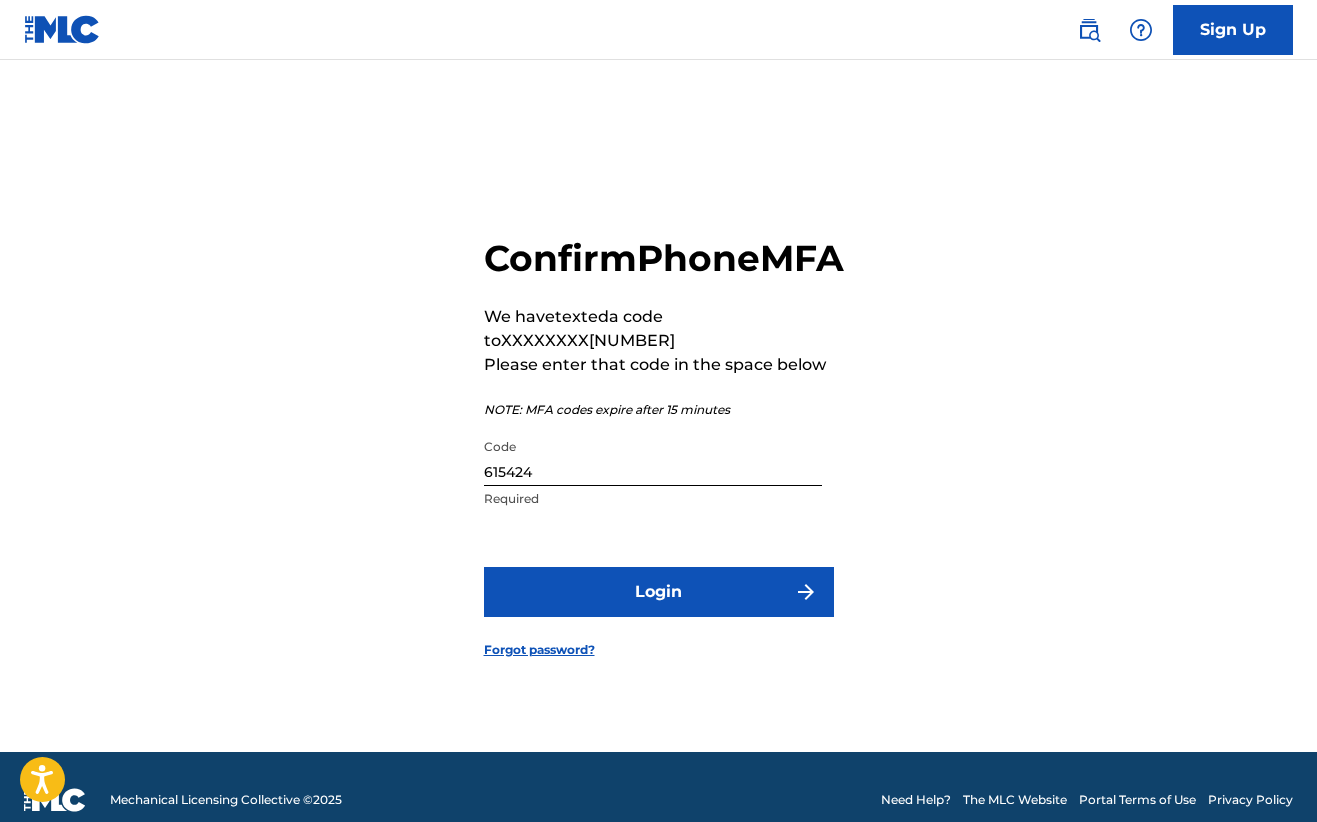 scroll, scrollTop: 0, scrollLeft: 0, axis: both 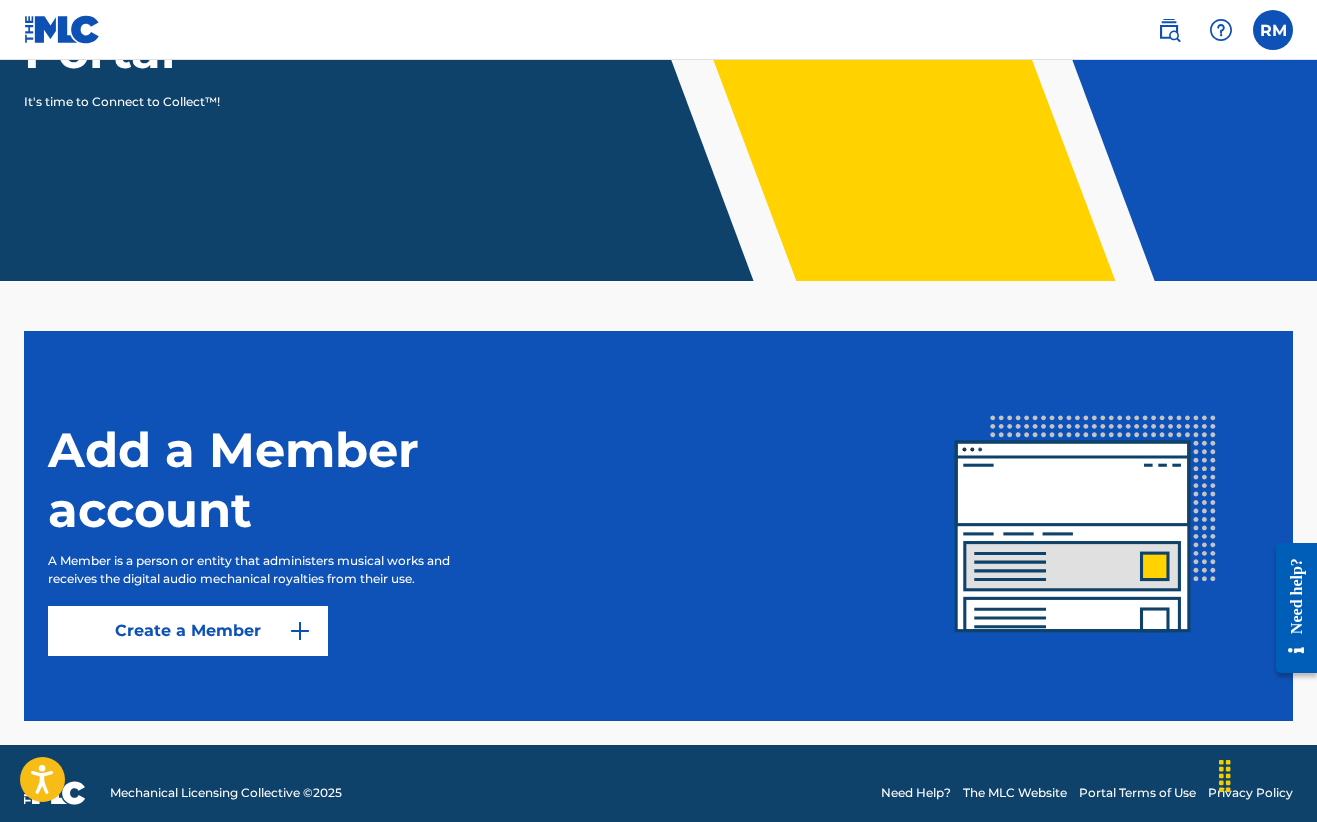 click at bounding box center (300, 631) 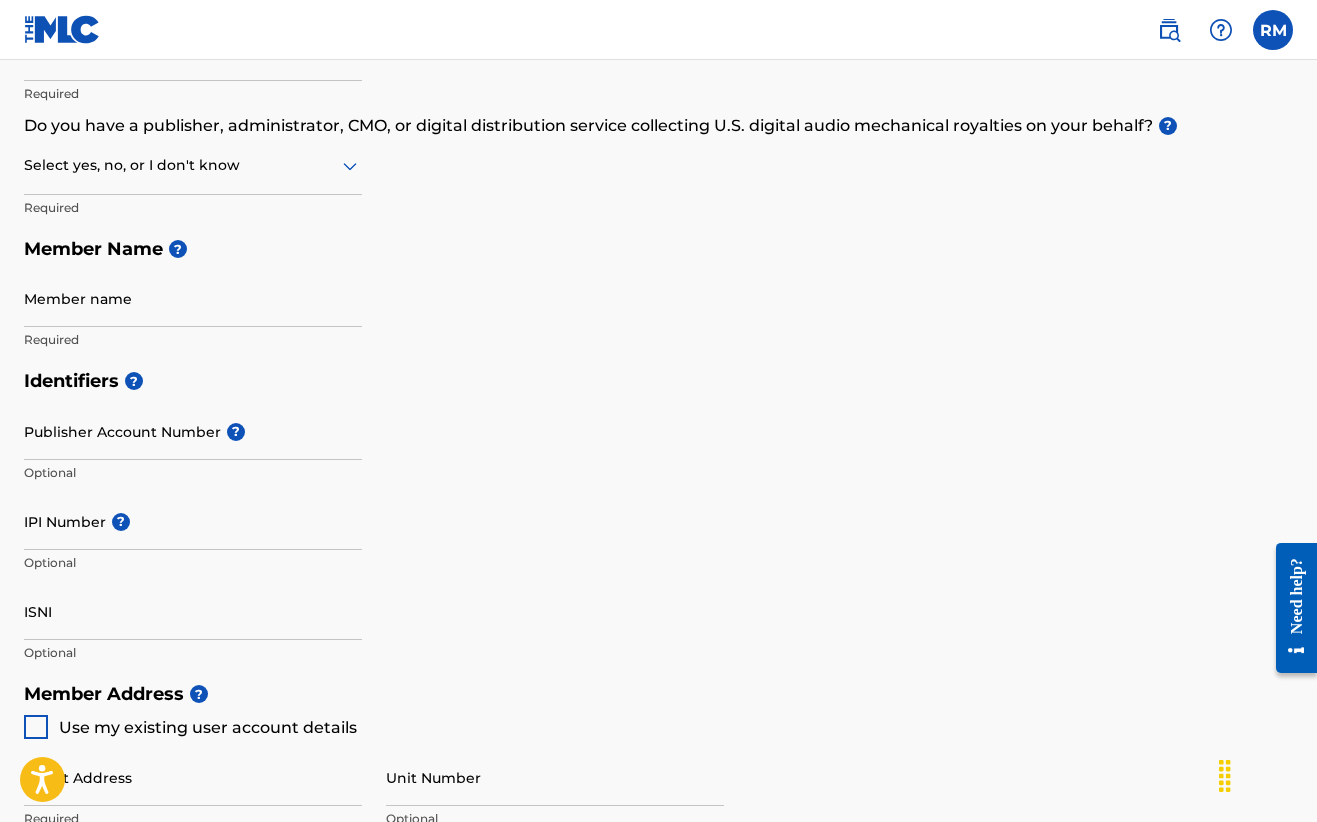 scroll, scrollTop: 0, scrollLeft: 0, axis: both 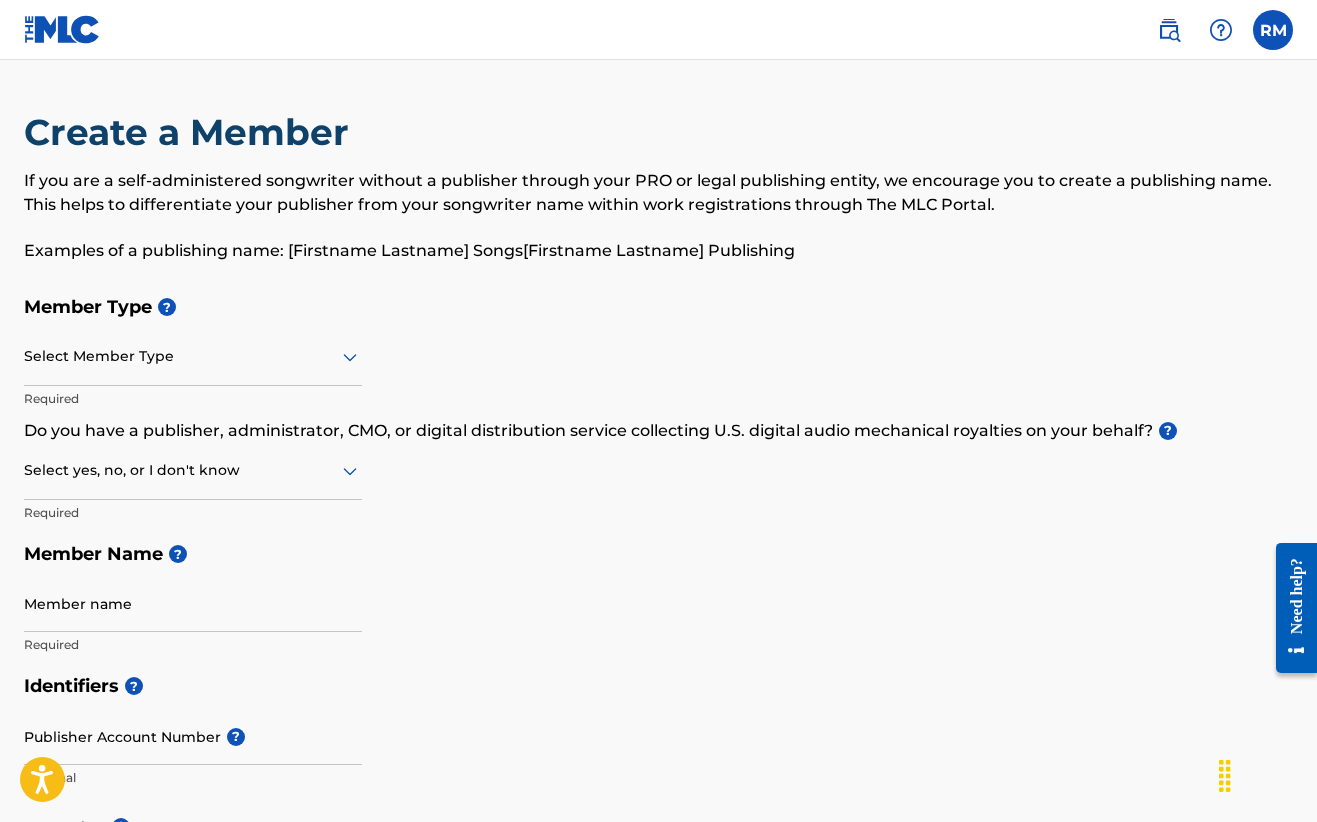 click 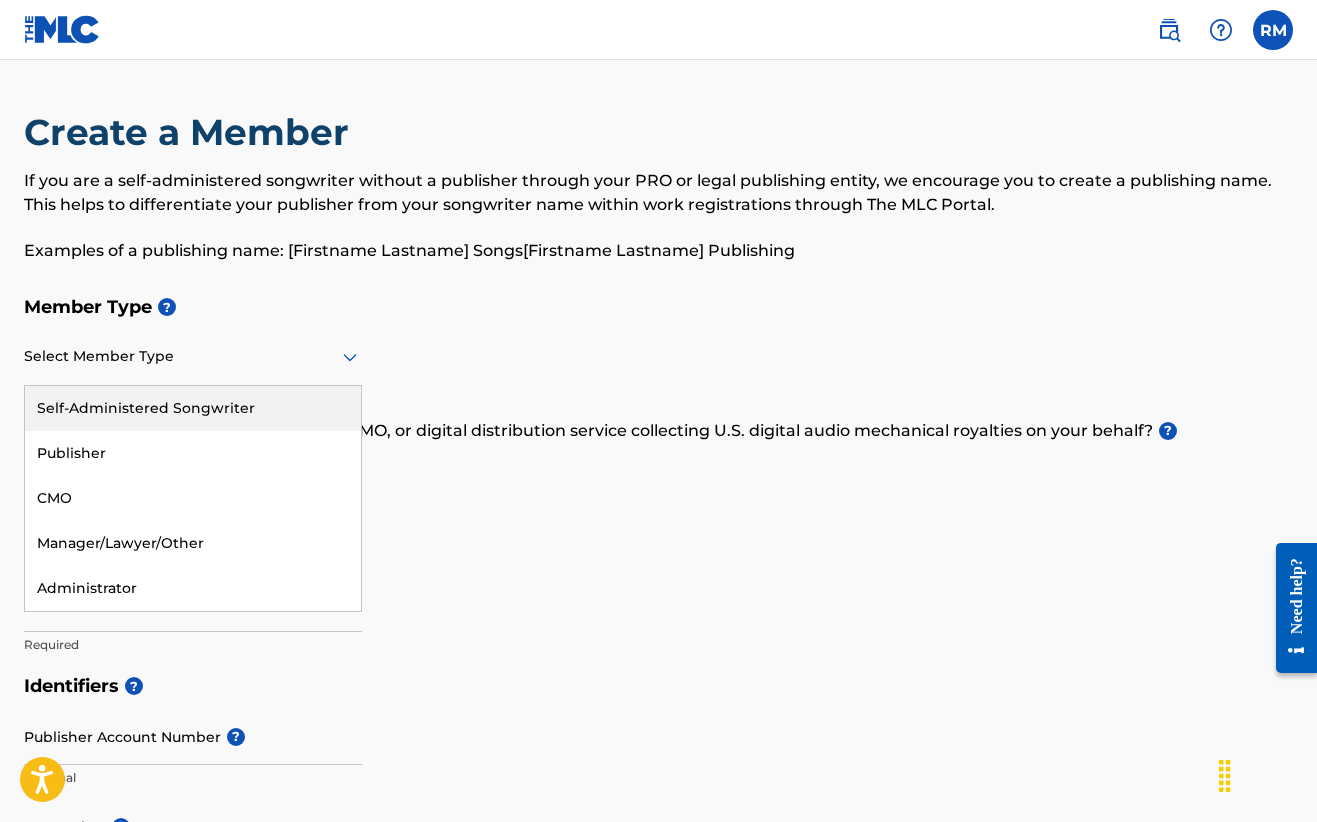 click on "Self-Administered Songwriter" at bounding box center [193, 408] 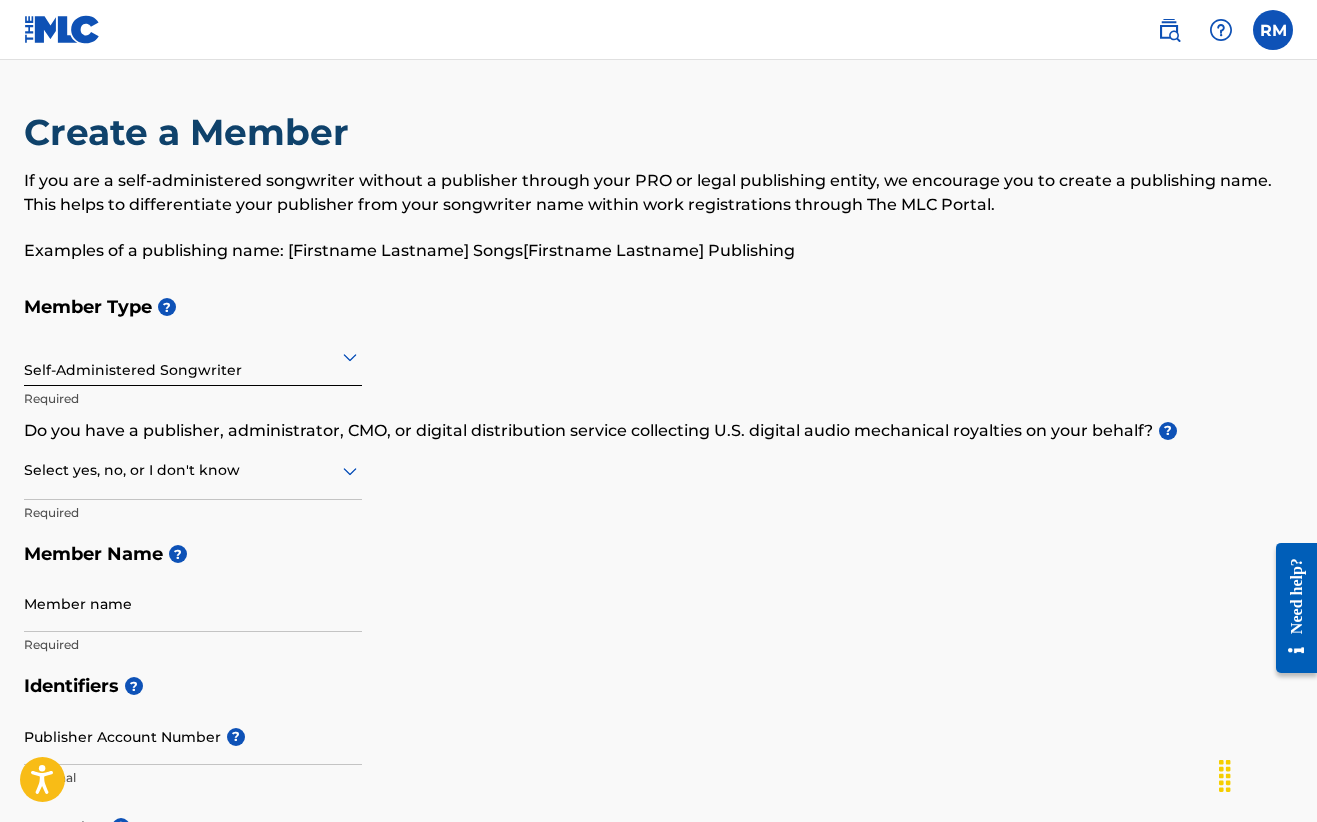 click 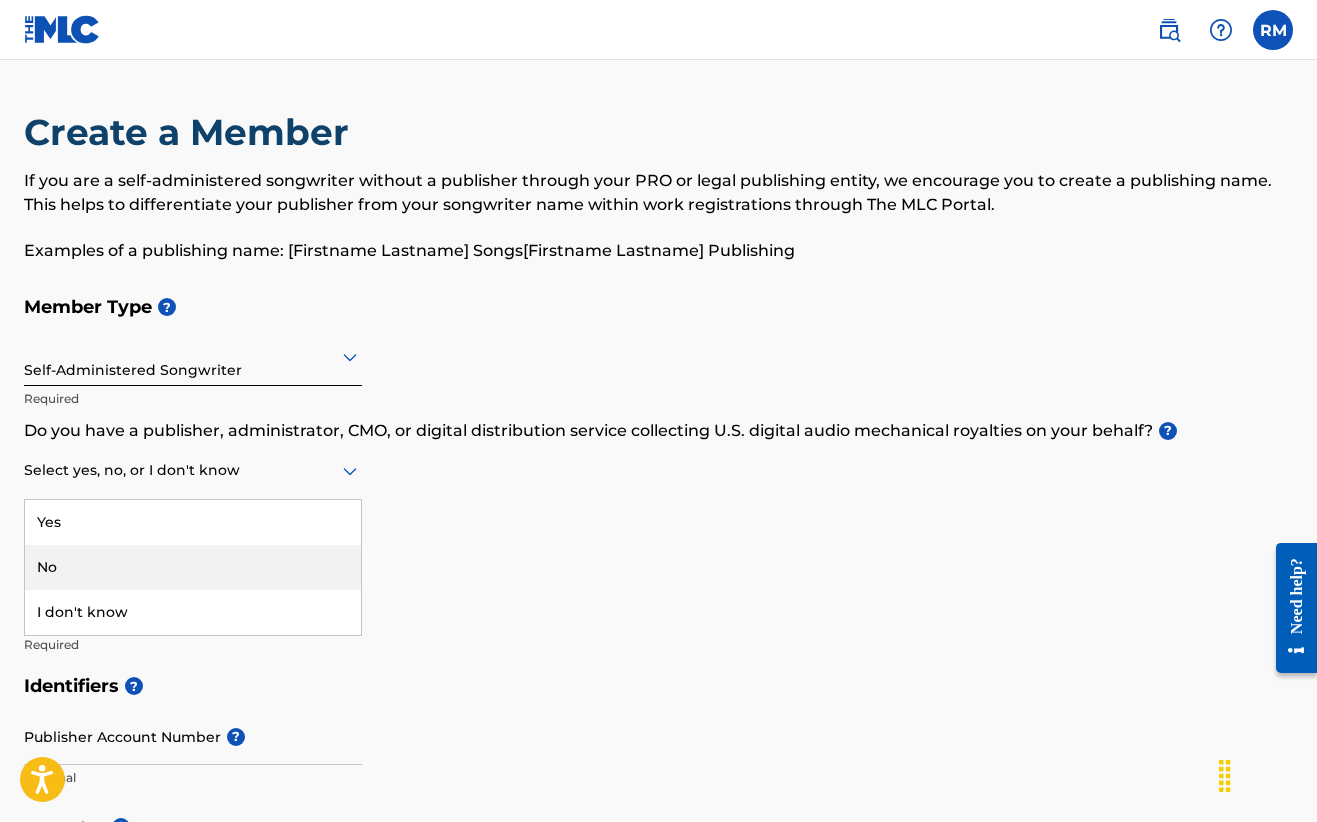 click on "No" at bounding box center [193, 567] 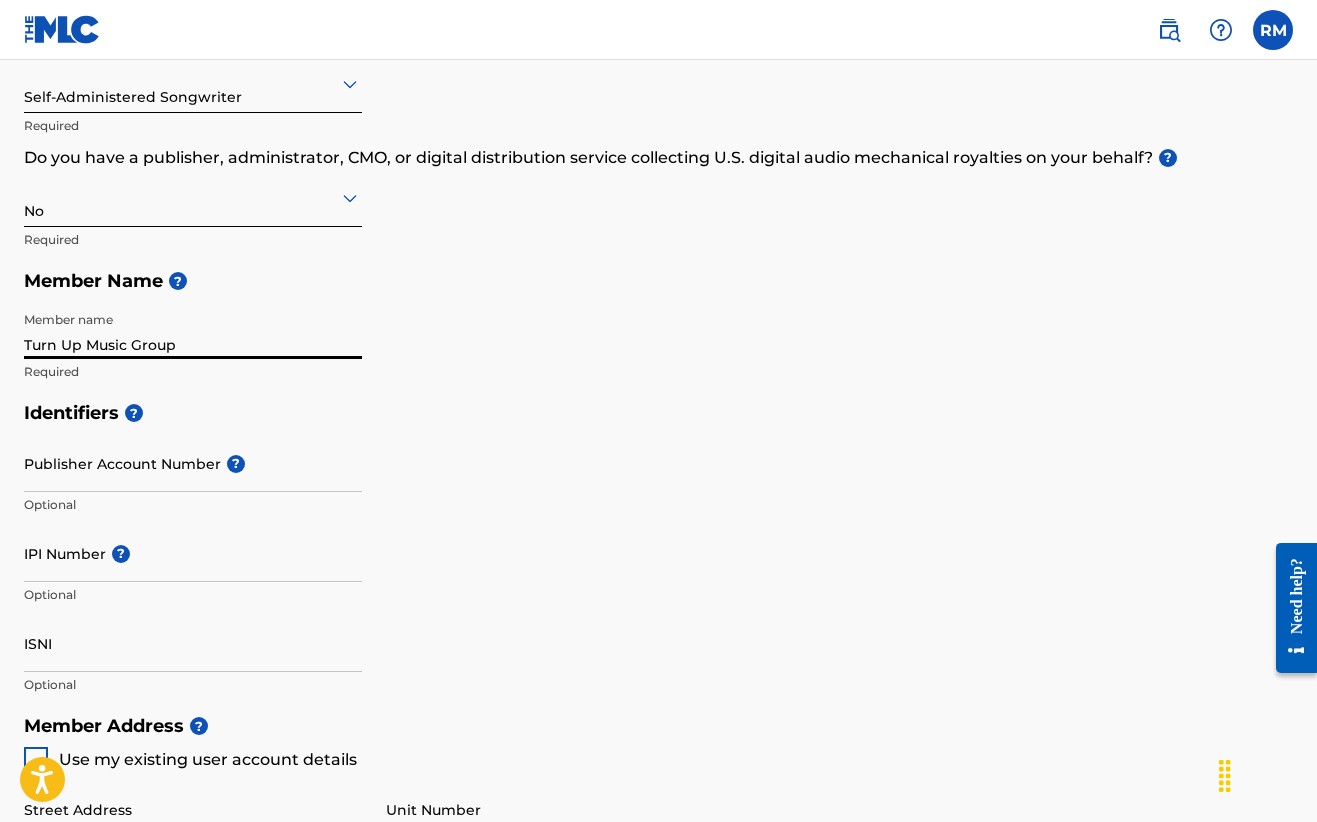 scroll, scrollTop: 280, scrollLeft: 0, axis: vertical 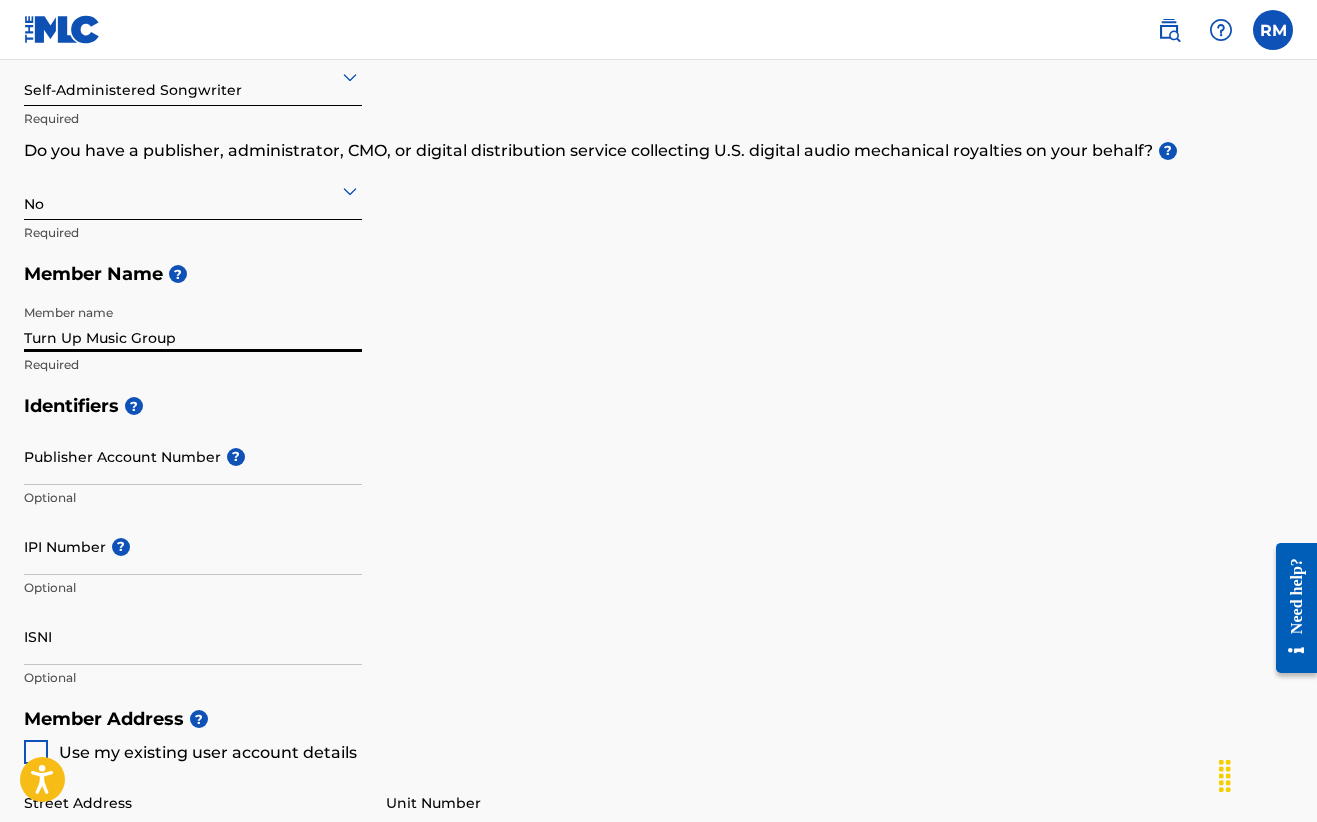 type on "Turn Up Music Group" 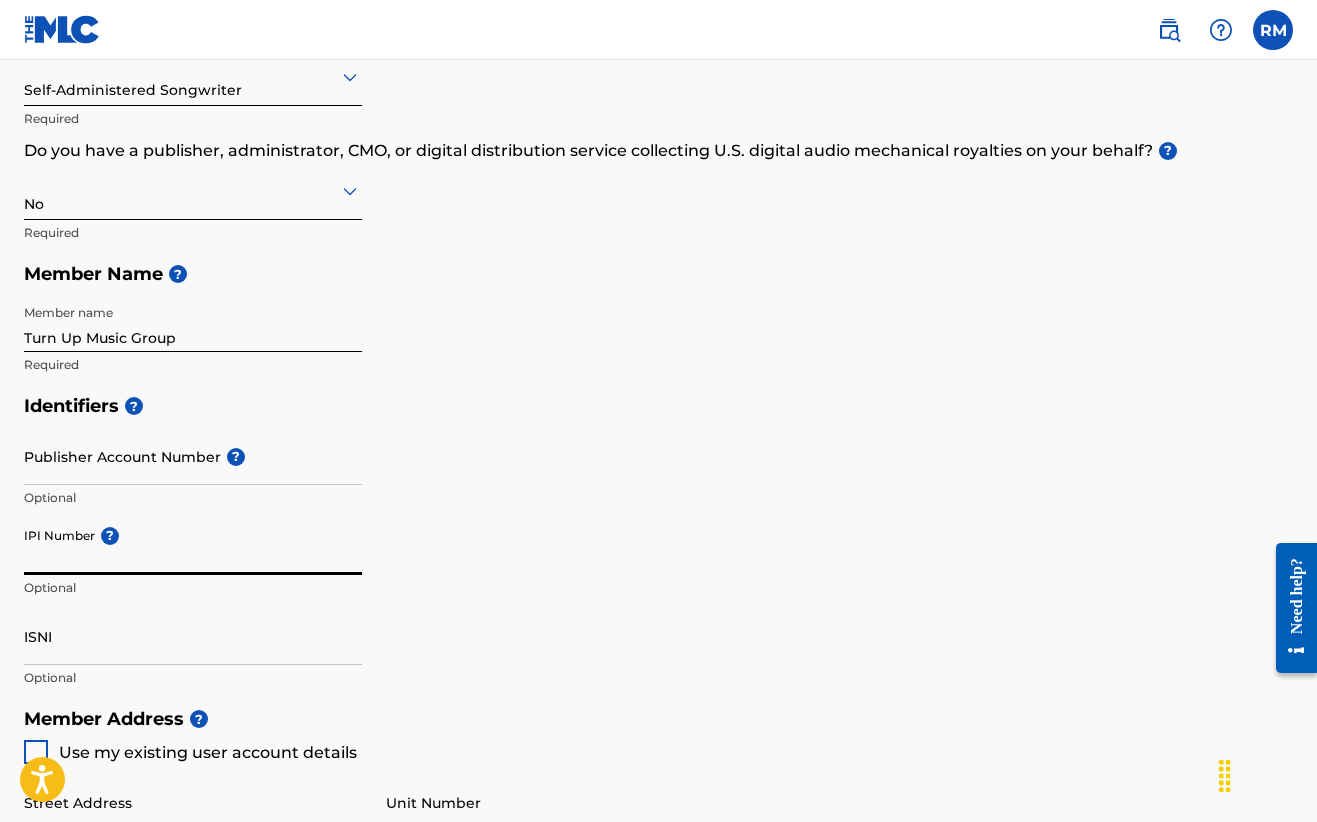 click on "IPI Number ?" at bounding box center [193, 546] 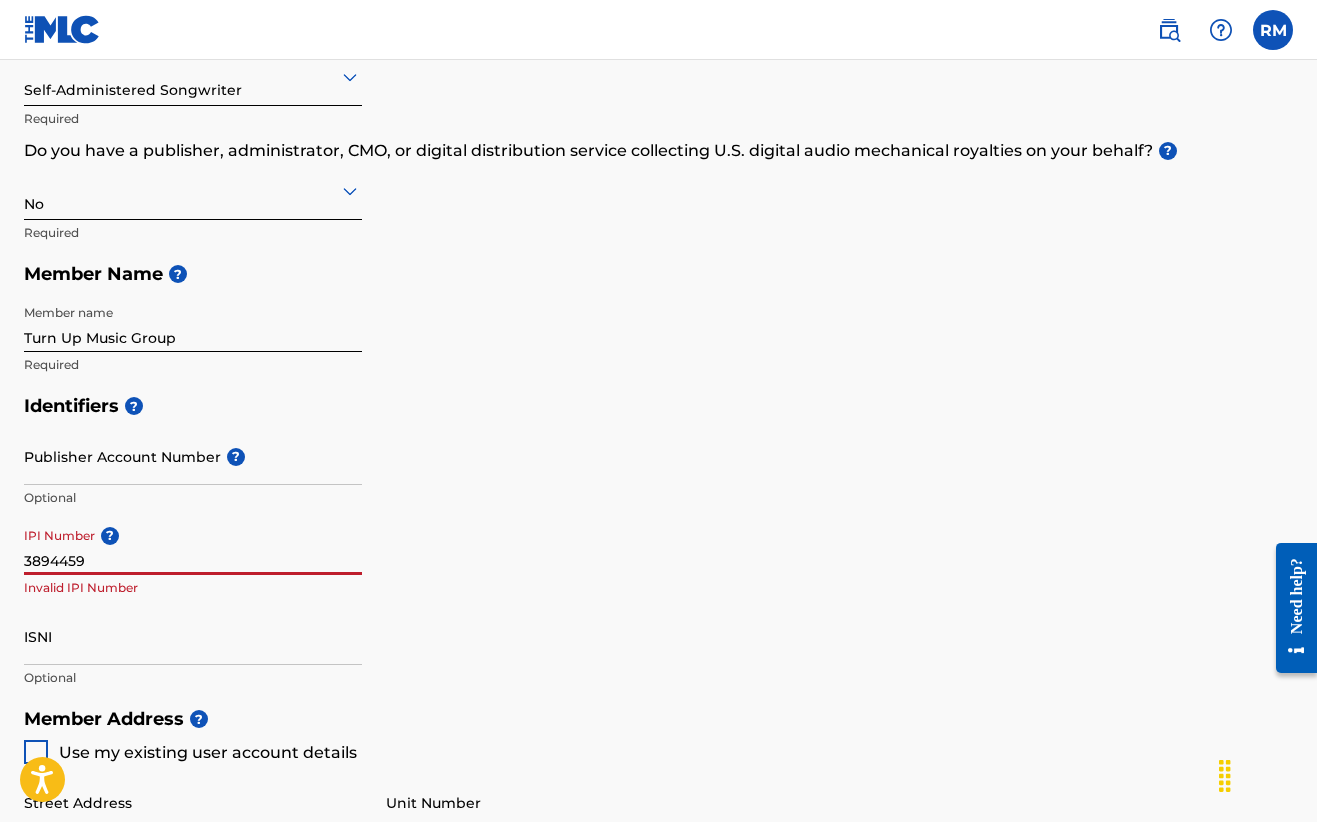 type on "3894459" 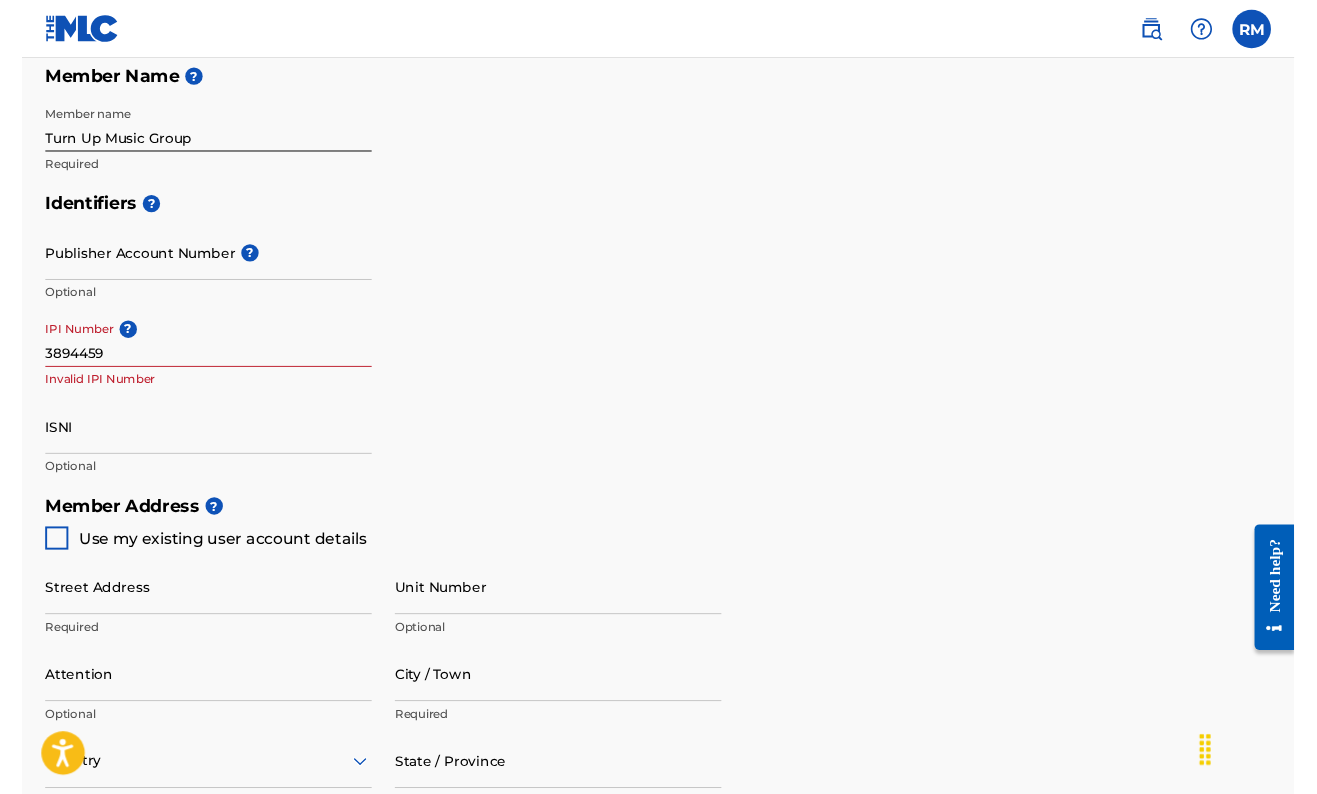 scroll, scrollTop: 475, scrollLeft: 0, axis: vertical 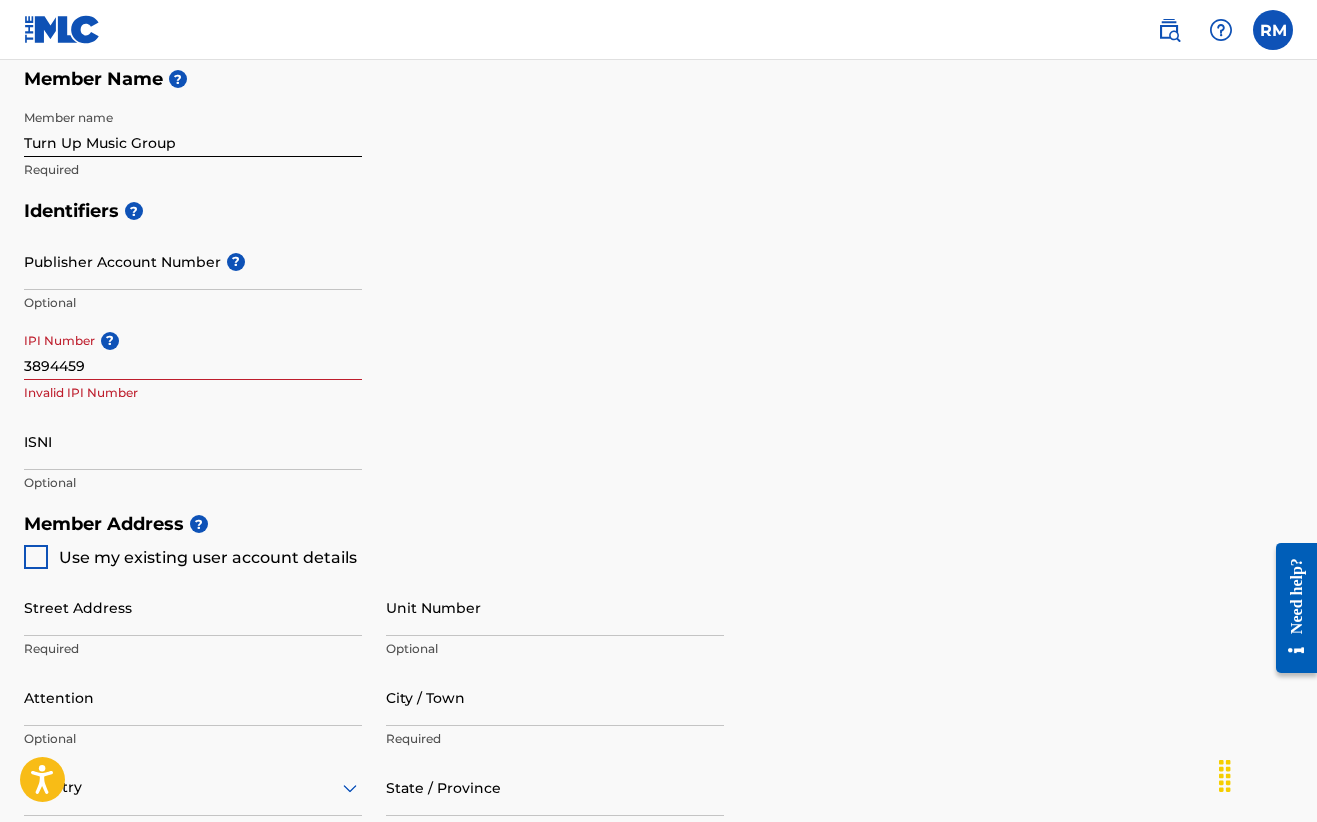 click on "ISNI" at bounding box center [193, 441] 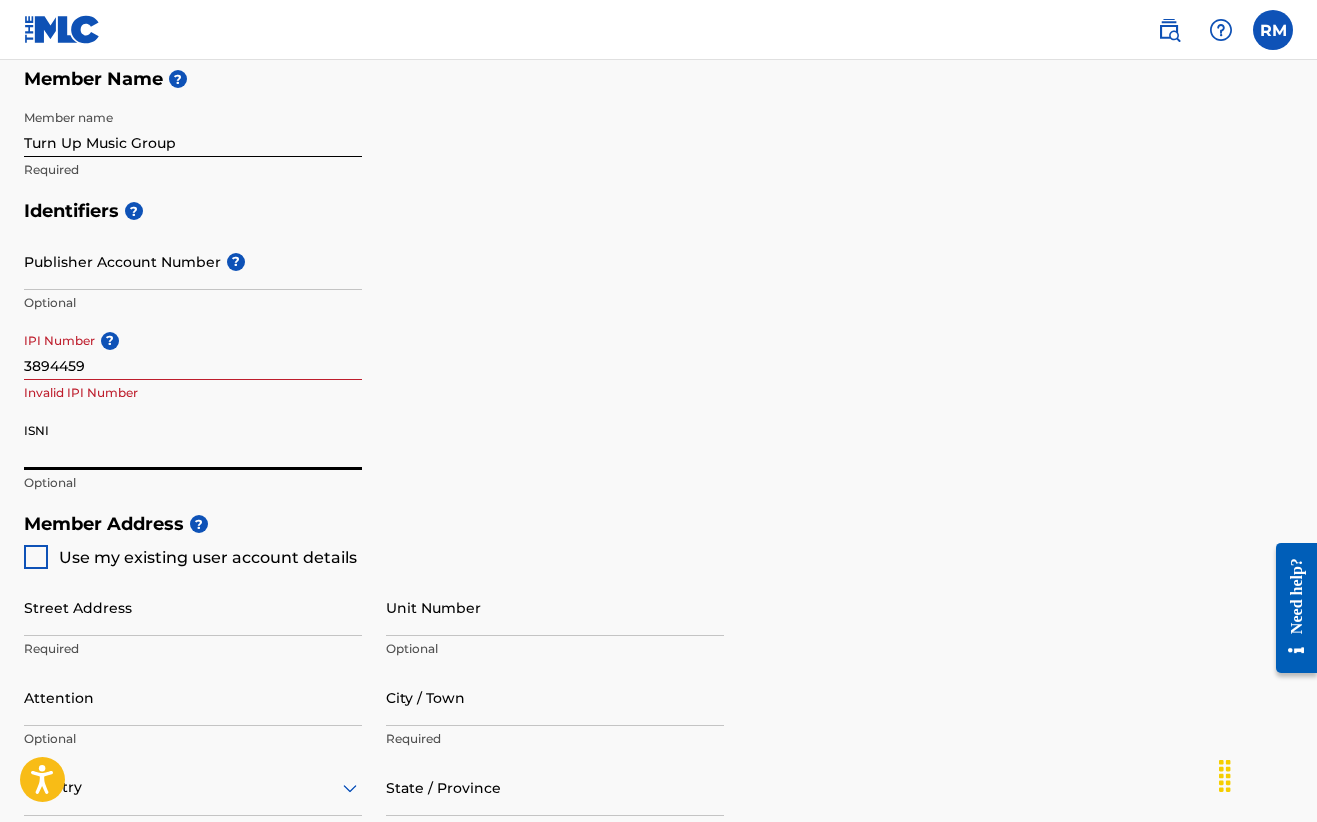 click on "Member Address ?" at bounding box center [658, 524] 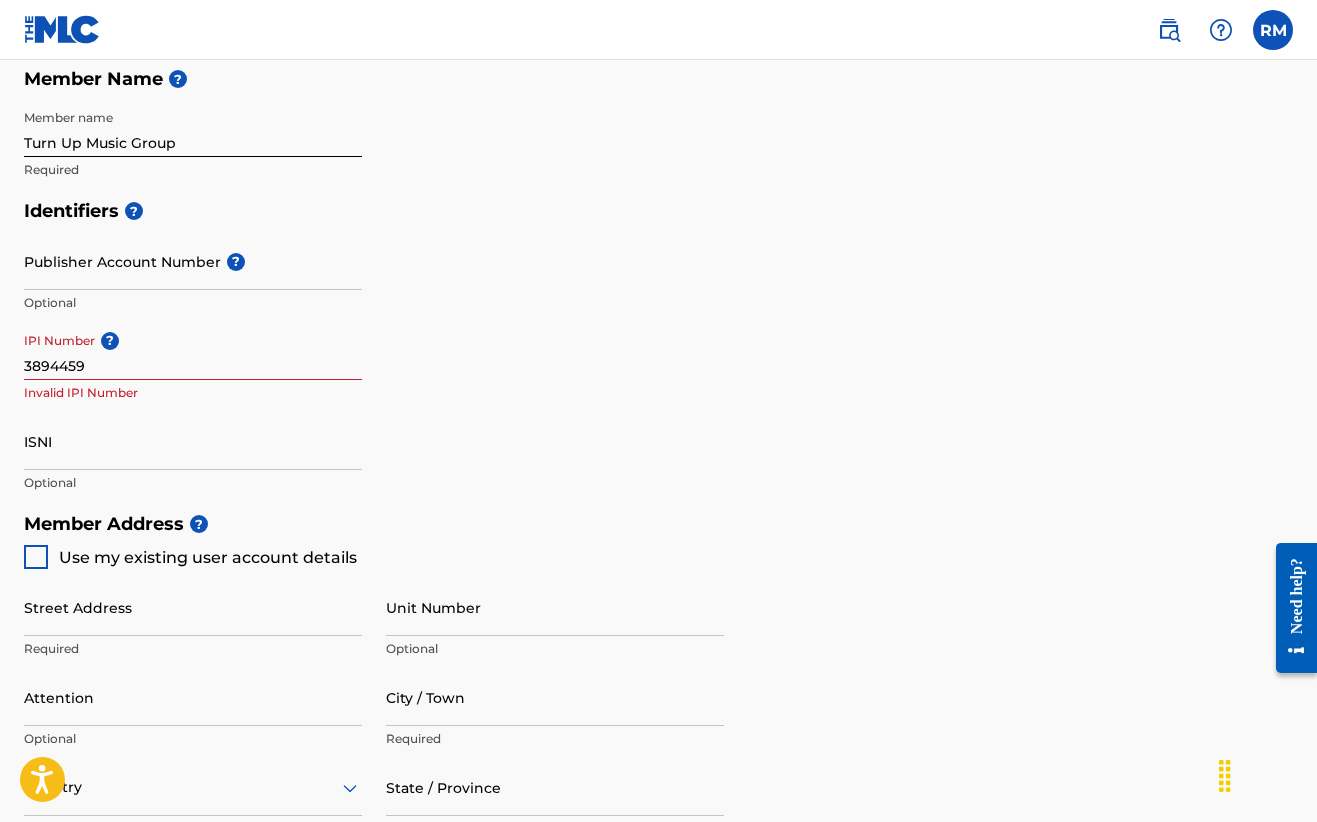 click at bounding box center (36, 557) 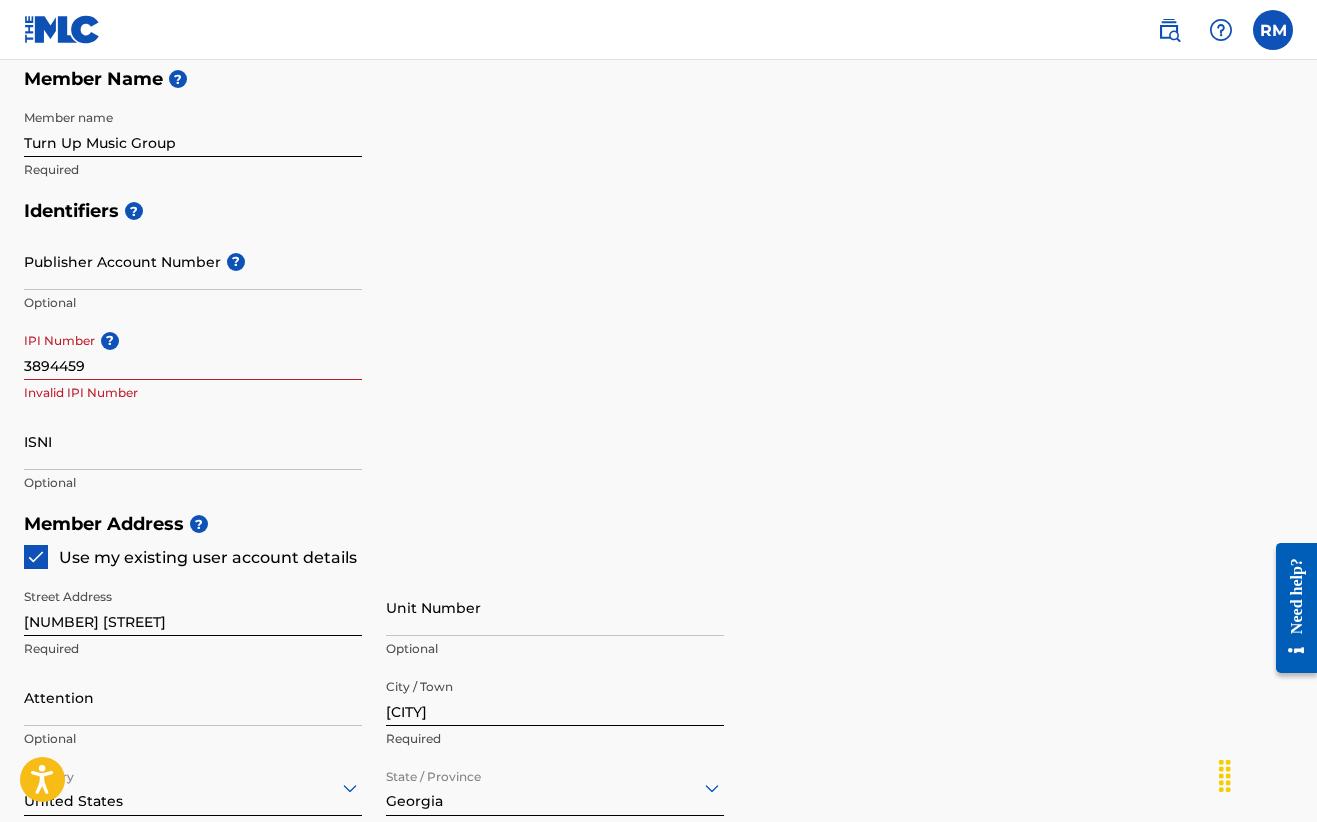 click on "3894459" at bounding box center (193, 351) 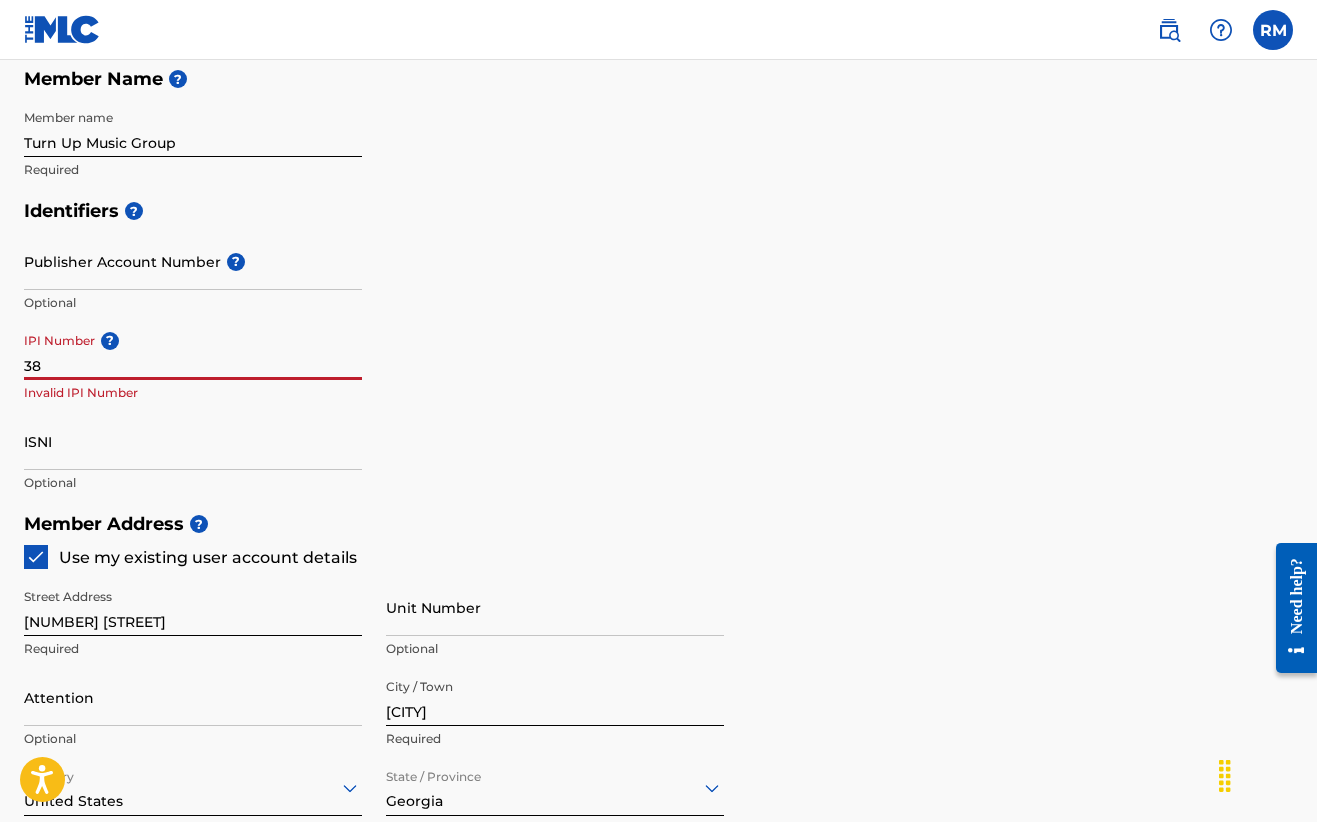 type on "3" 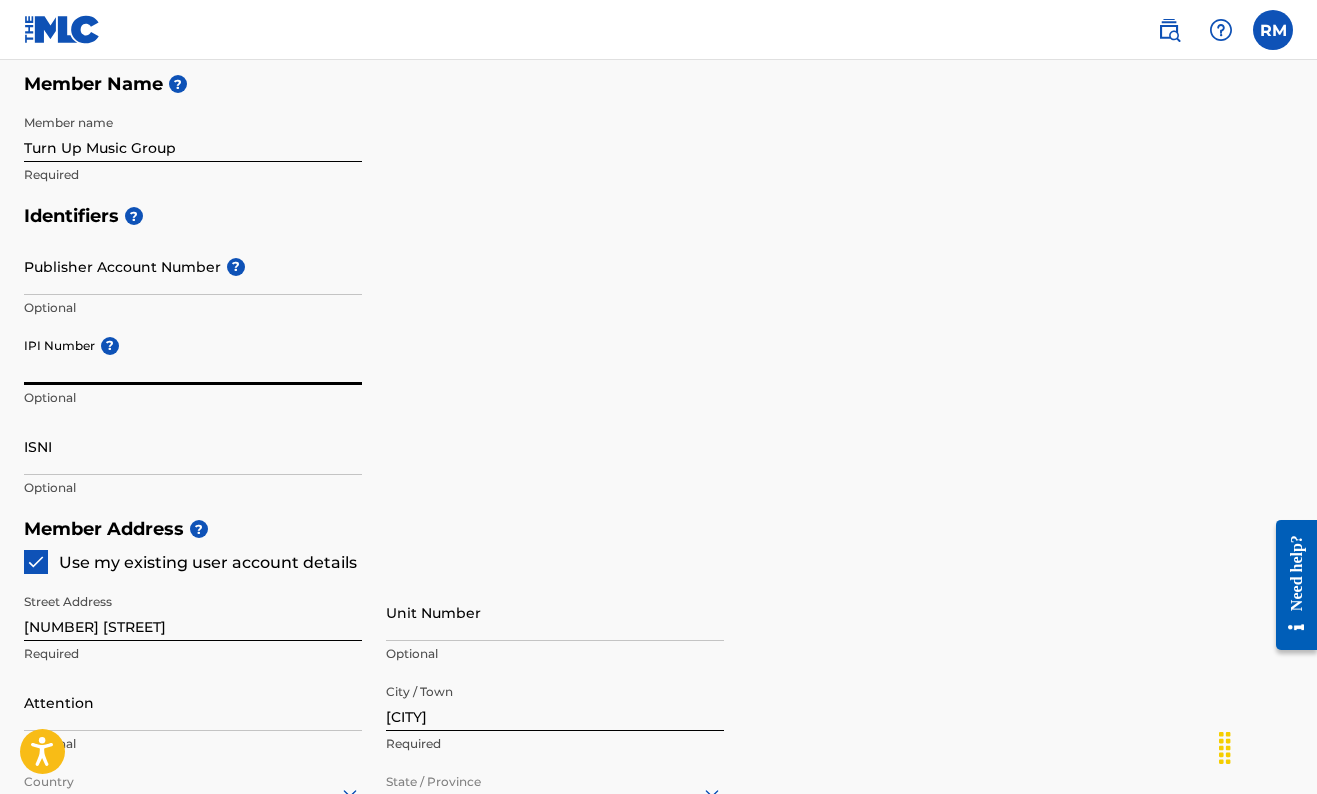 scroll, scrollTop: 470, scrollLeft: 1, axis: both 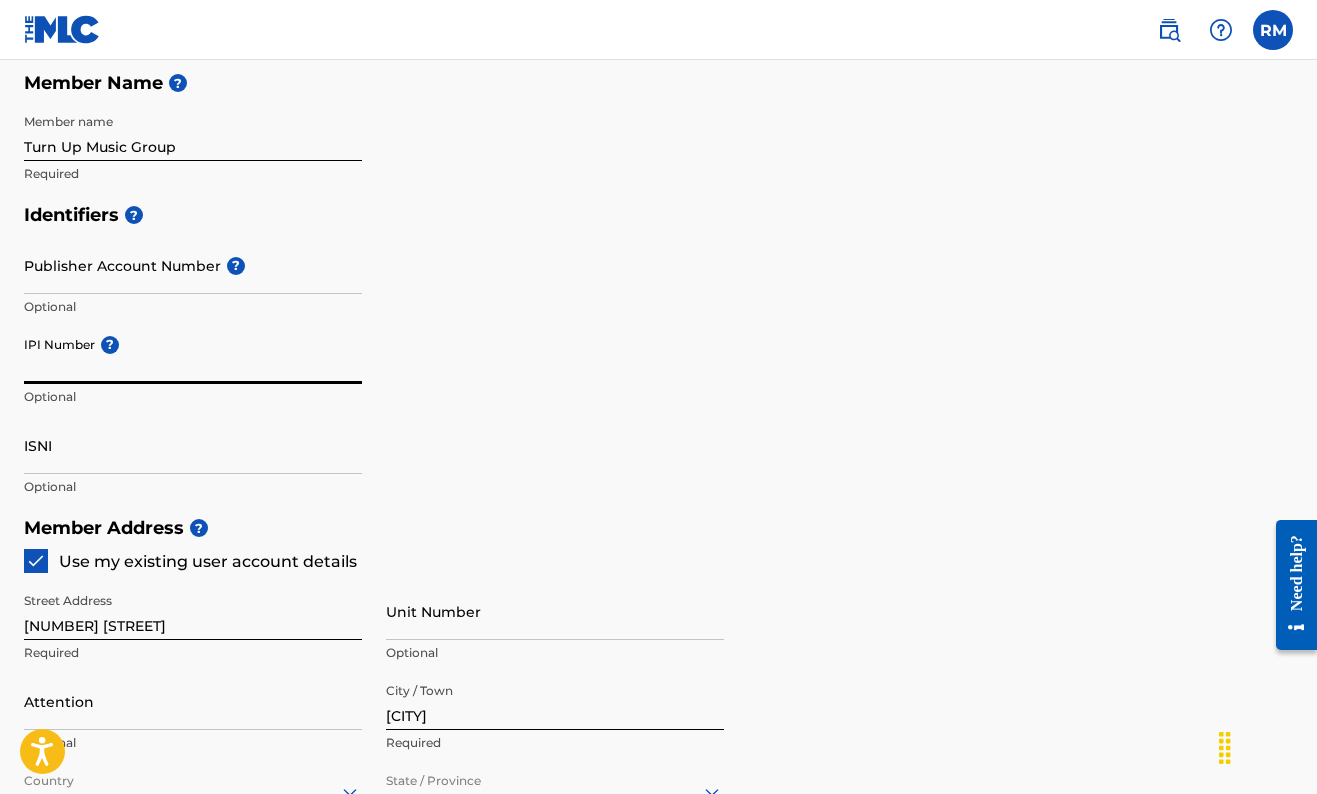 click on "Publisher Account Number ?" at bounding box center (193, 265) 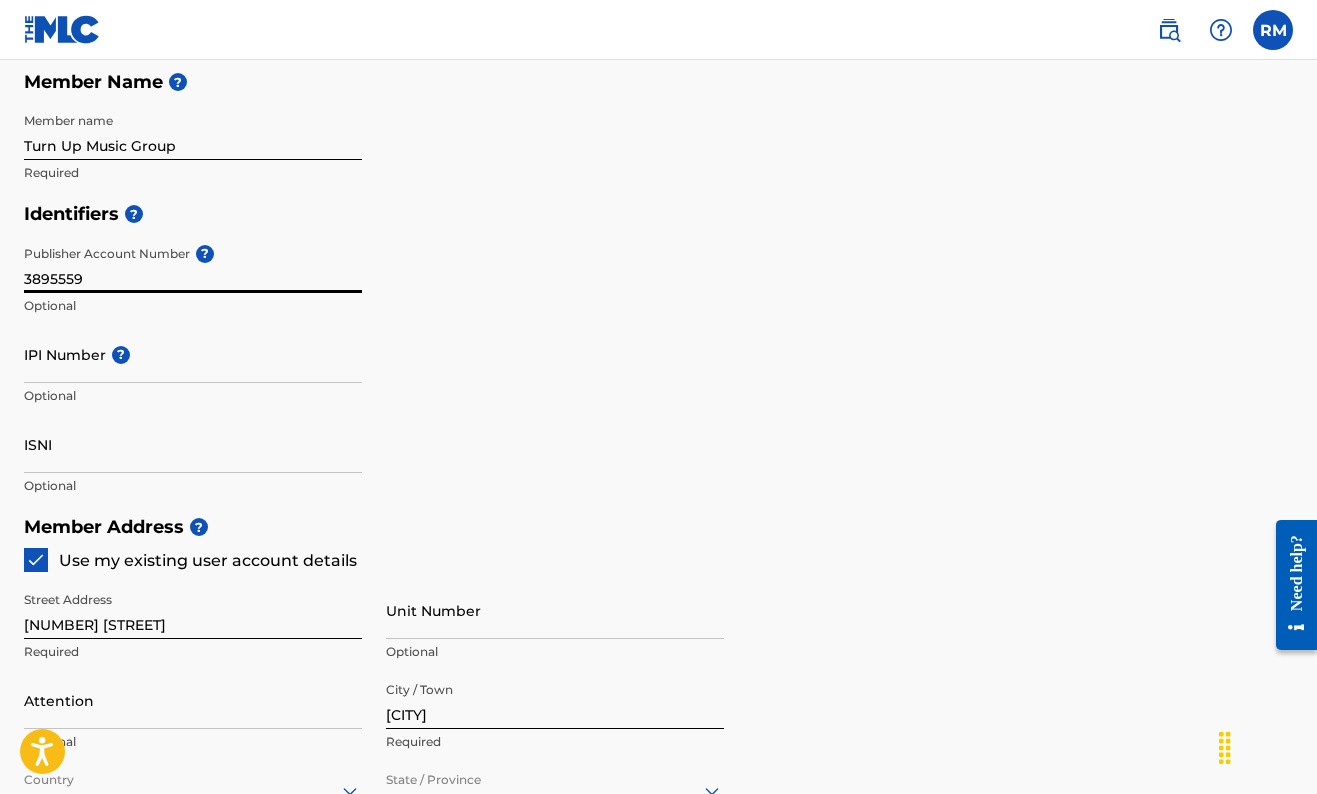 scroll, scrollTop: 470, scrollLeft: 0, axis: vertical 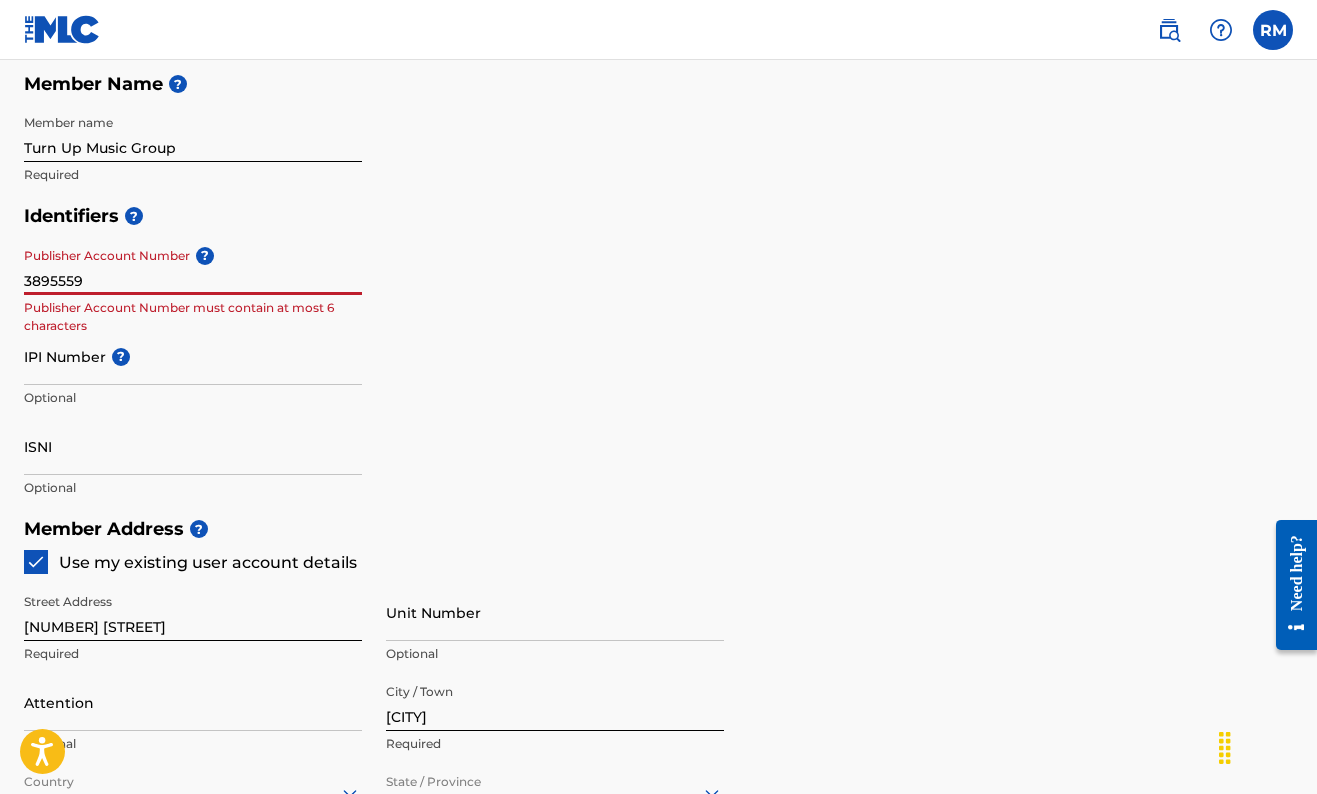 click on "3895559" at bounding box center [193, 266] 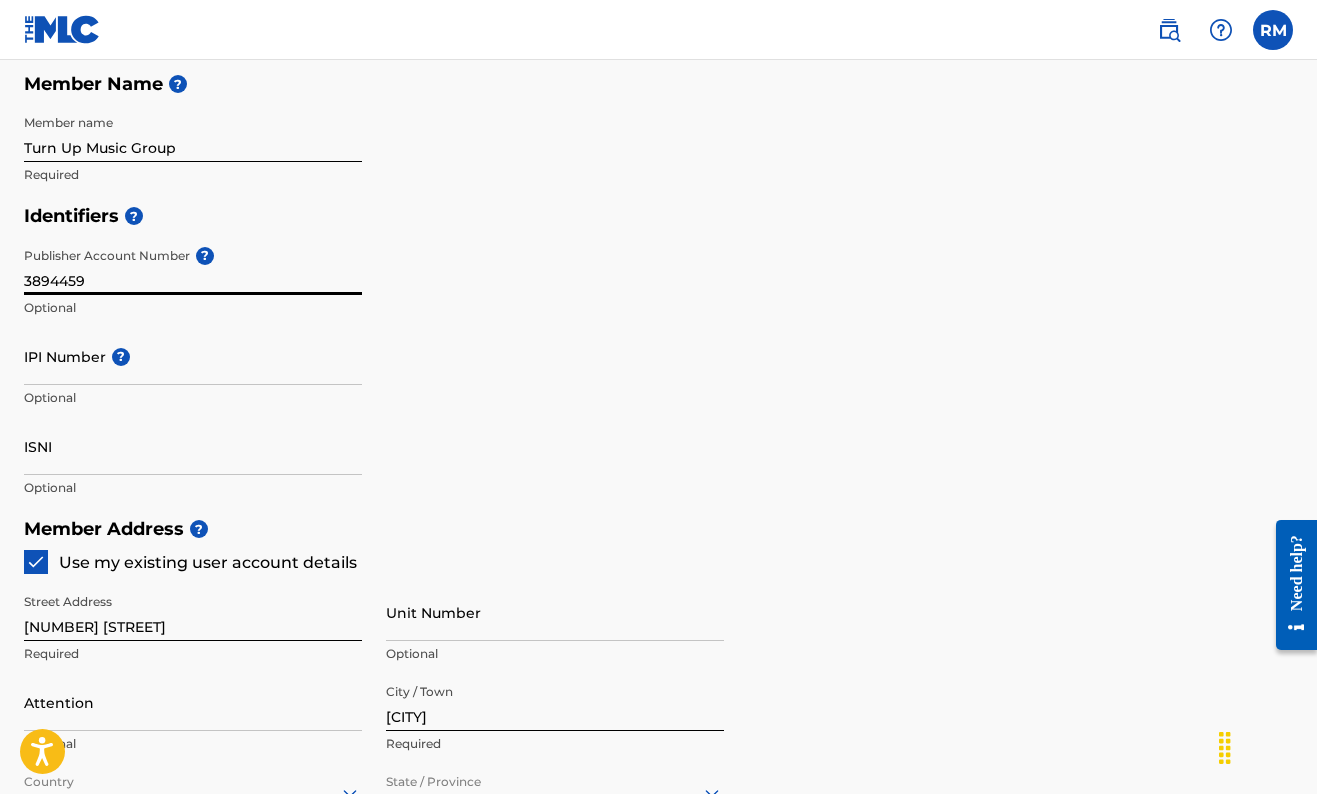 type on "3894459" 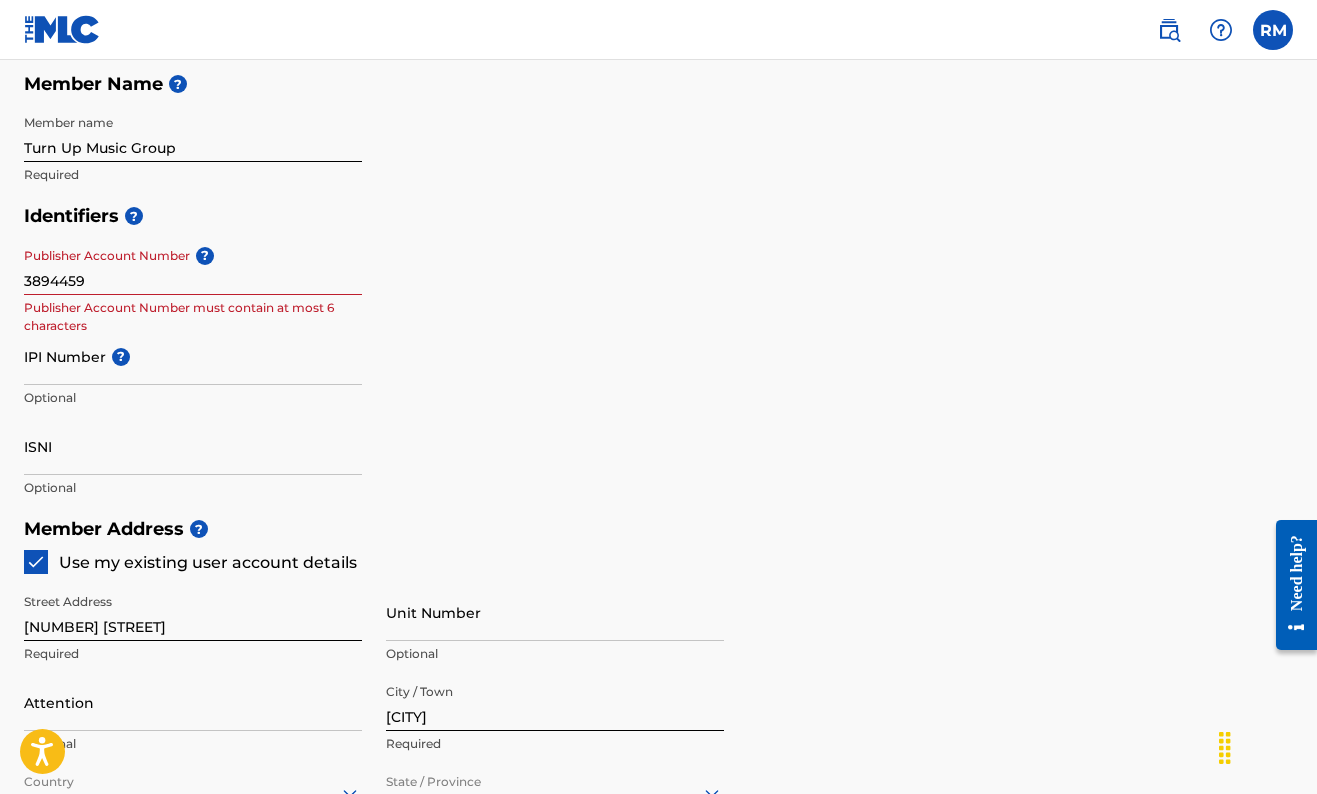 click on "Identifiers ? Publisher Account Number ? [NUMBER] Publisher Account Number must contain at most 6 characters IPI Number ? Optional ISNI Optional" at bounding box center (658, 351) 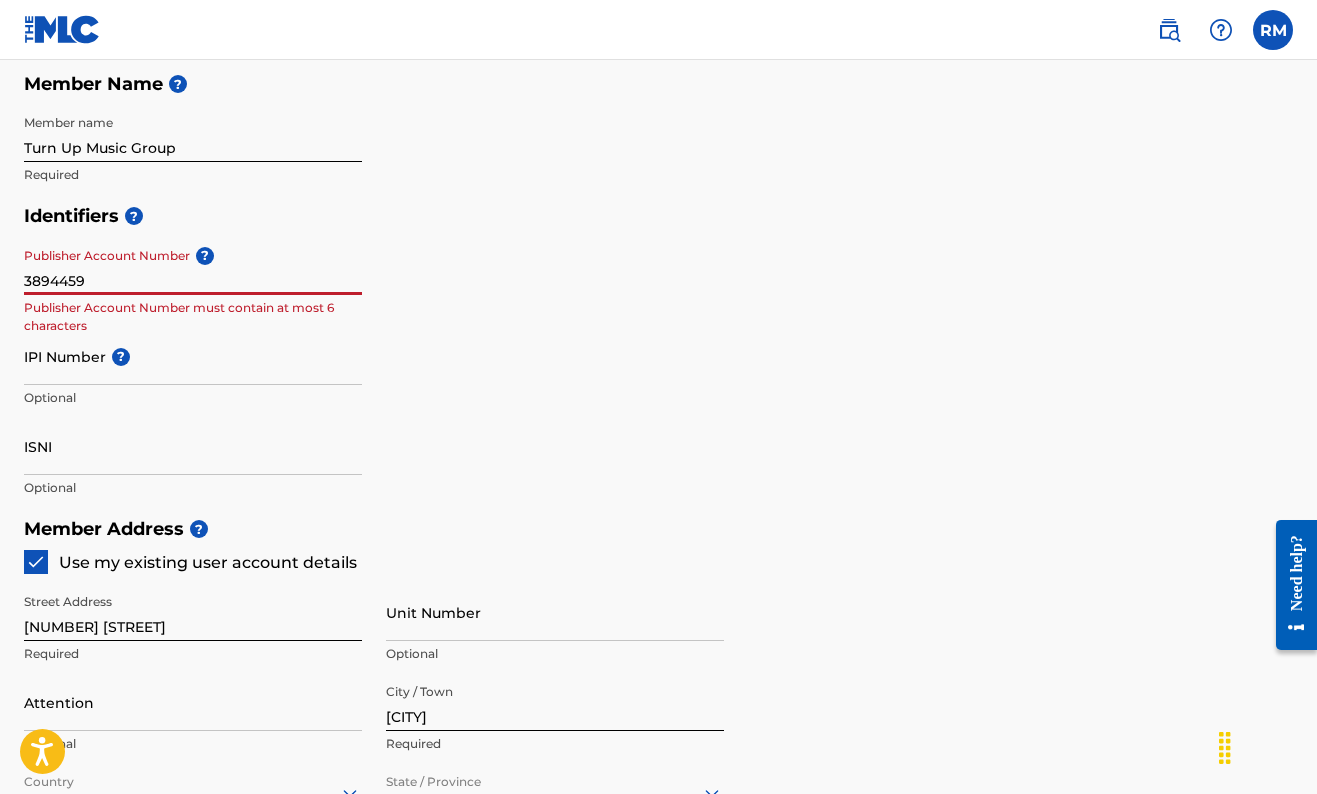 drag, startPoint x: 101, startPoint y: 279, endPoint x: 17, endPoint y: 277, distance: 84.0238 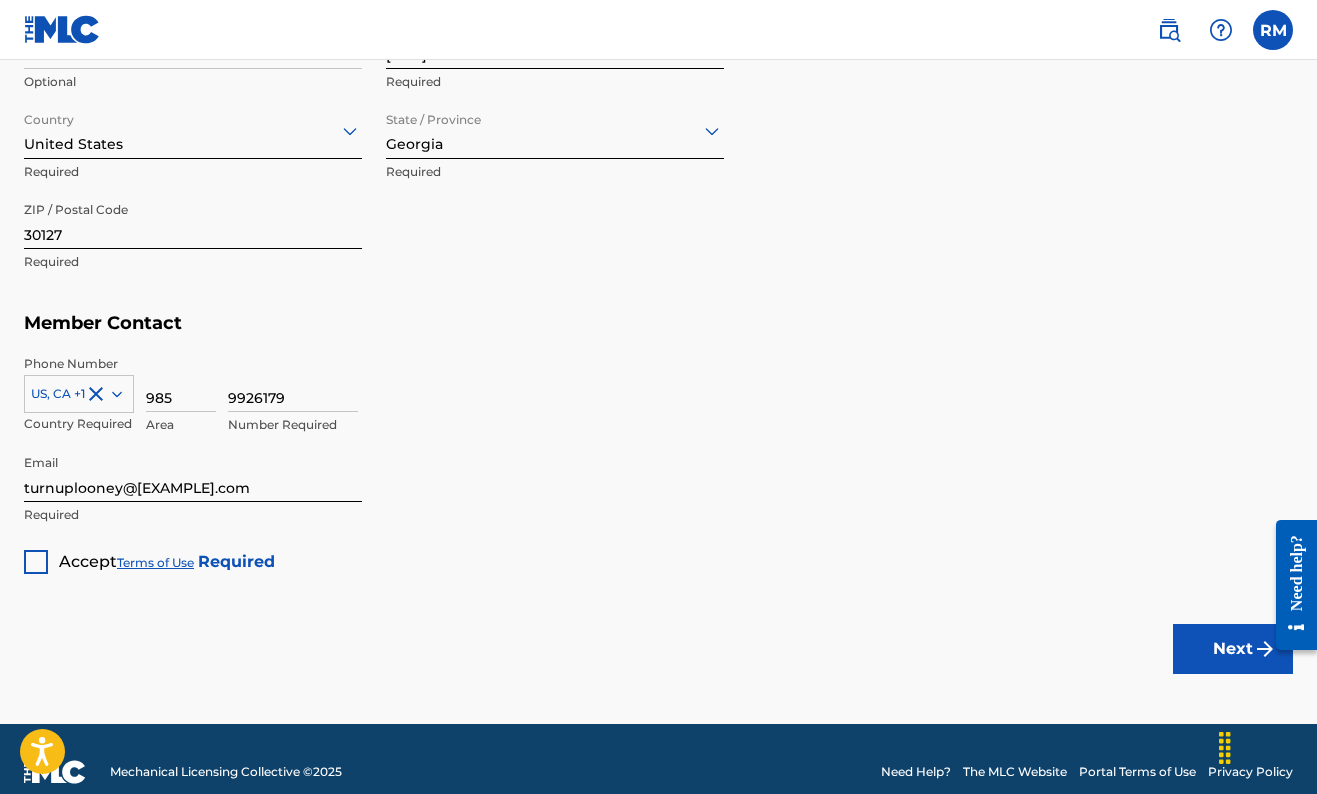 scroll, scrollTop: 1131, scrollLeft: 0, axis: vertical 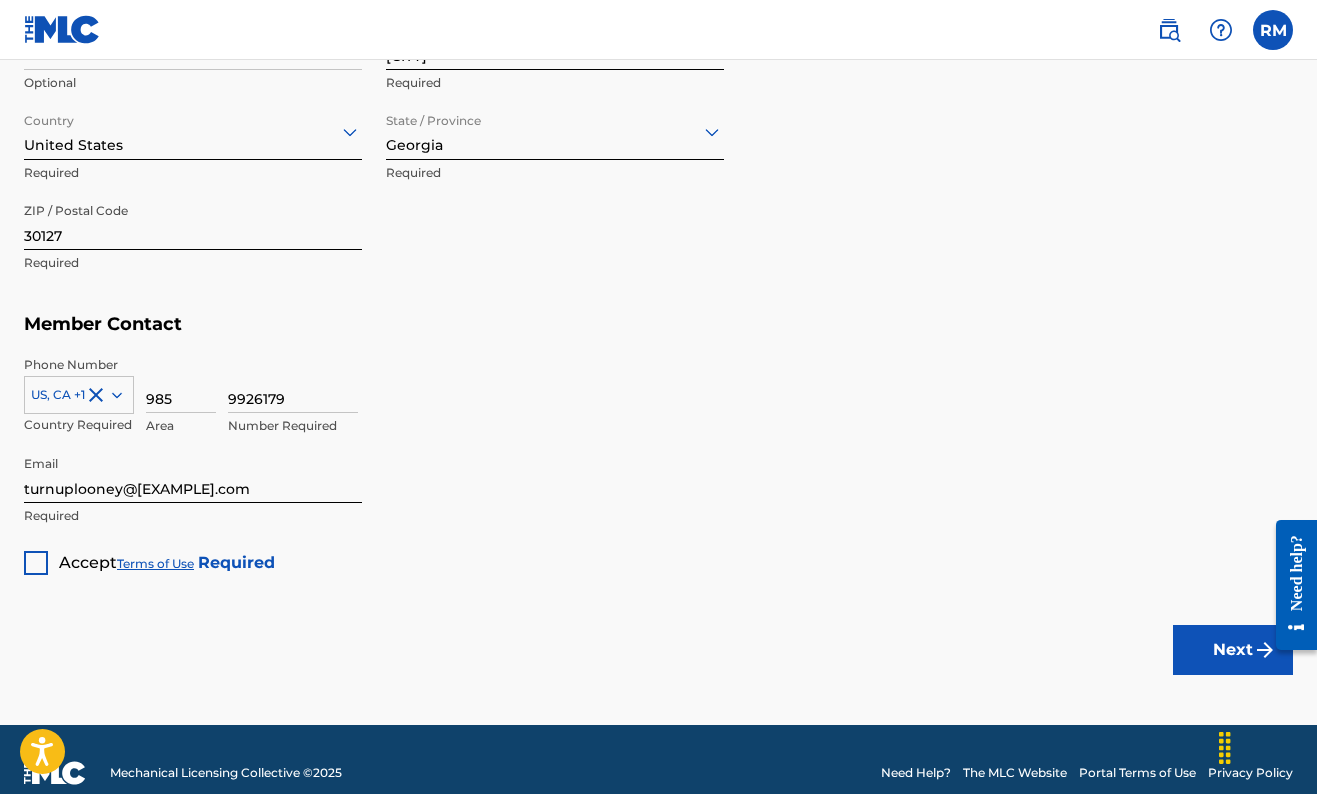 type 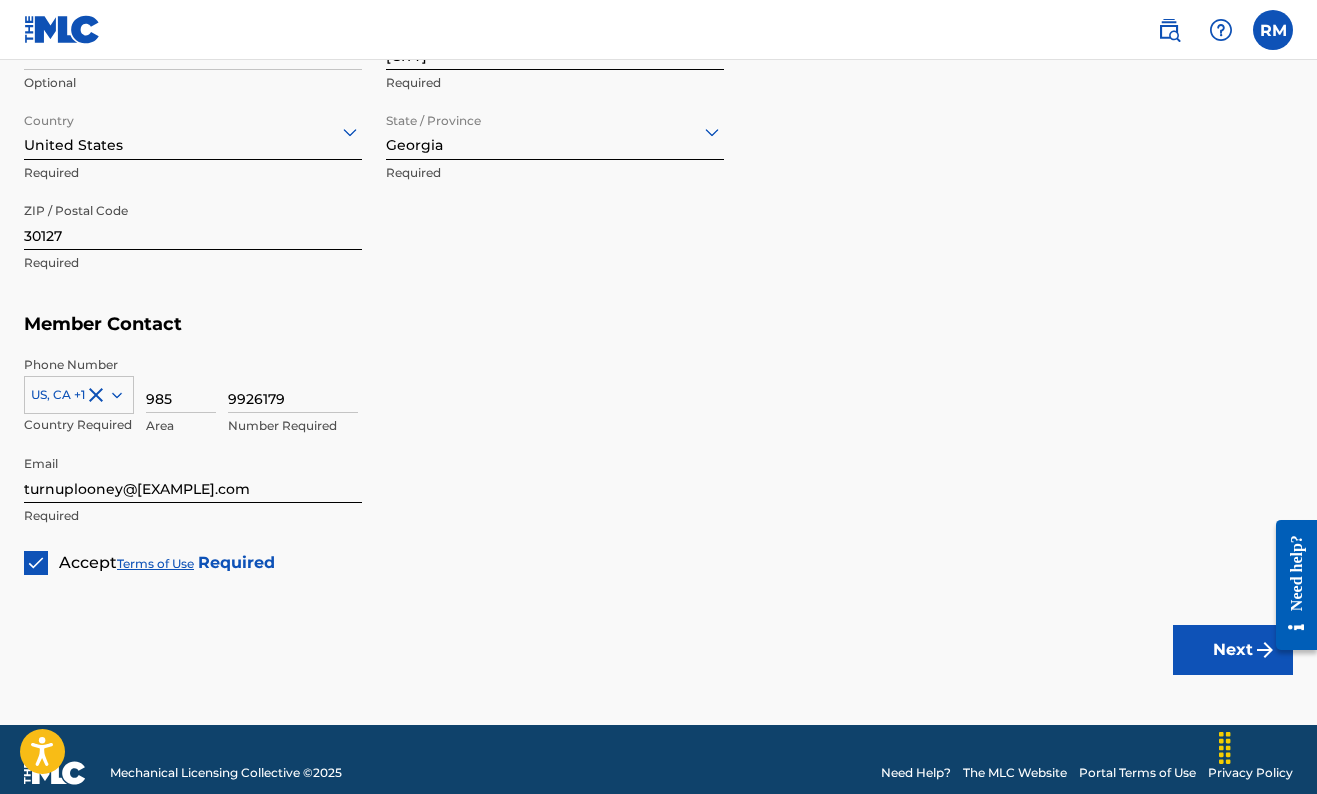 click on "Next" at bounding box center [1233, 650] 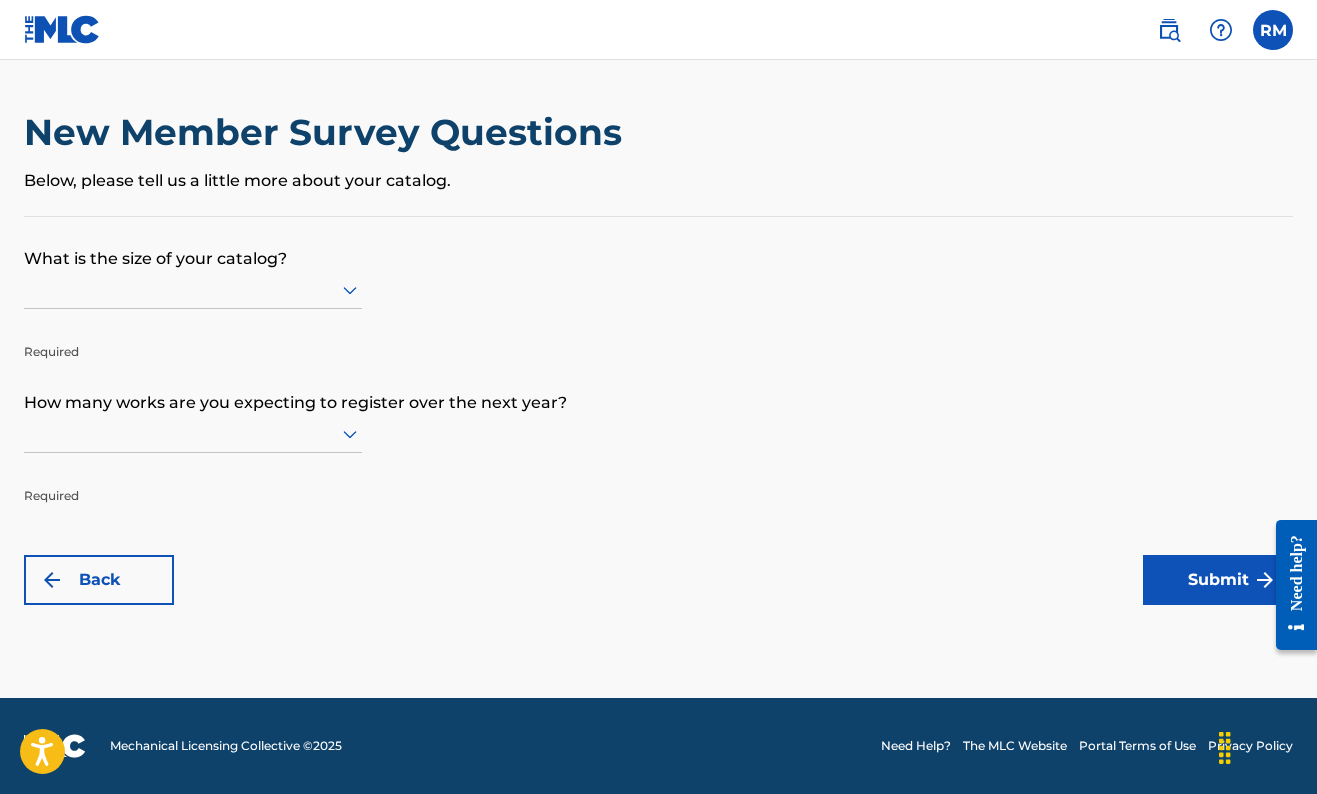 click 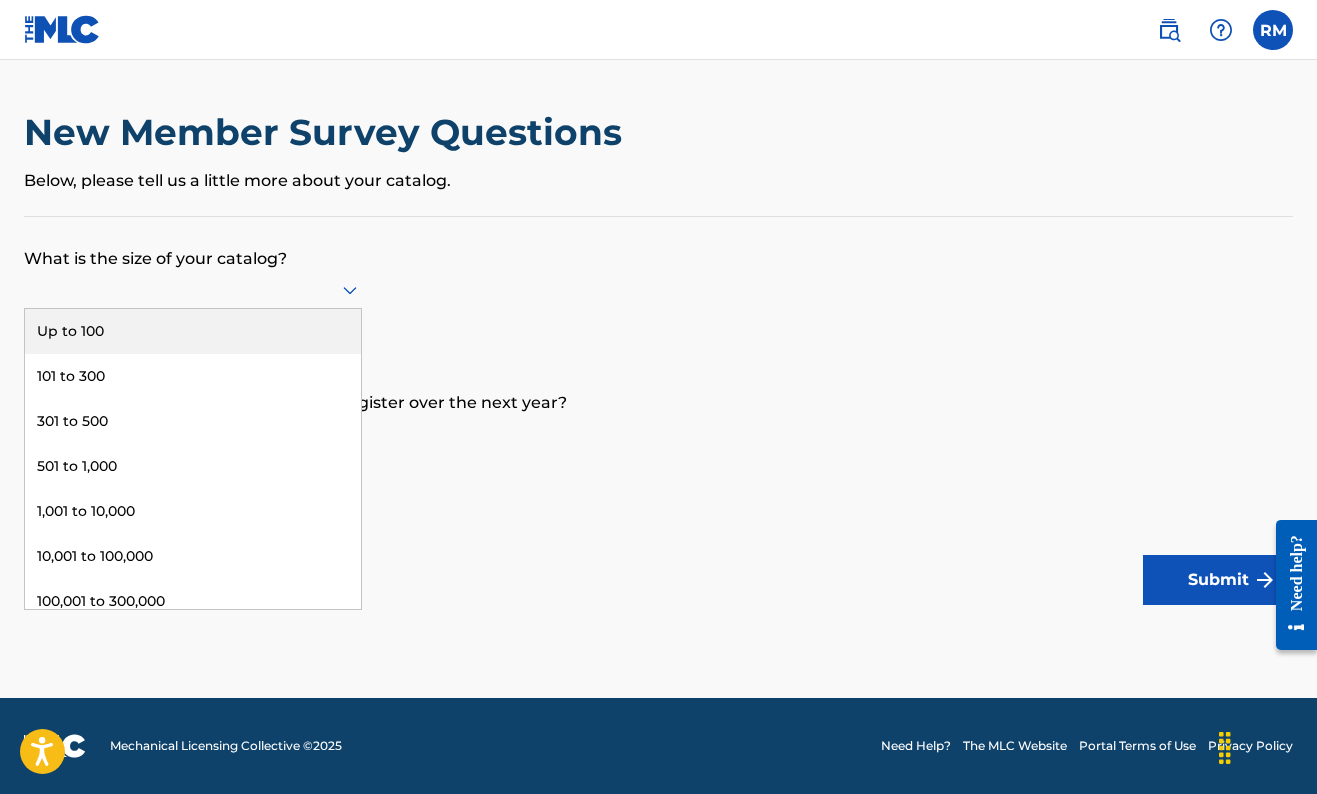 click on "Up to 100" at bounding box center (193, 331) 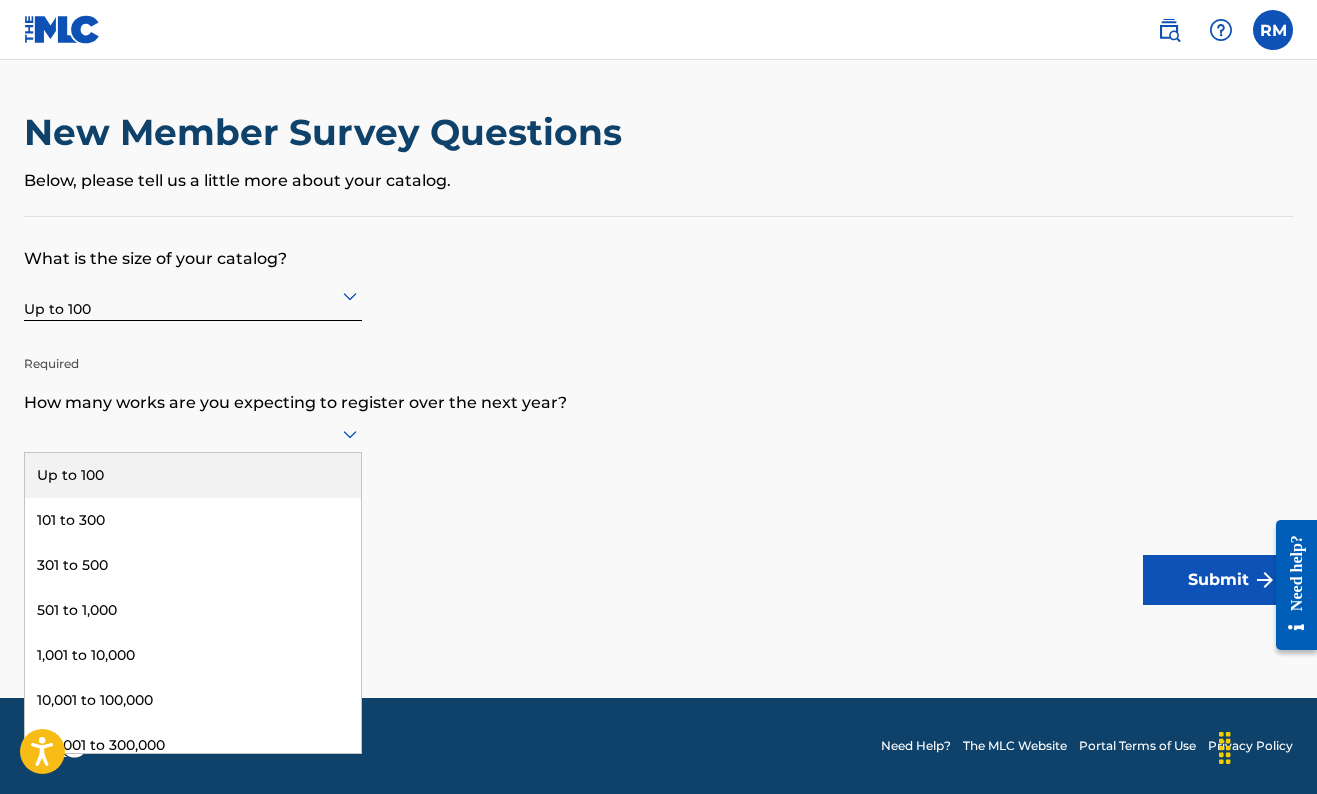 click 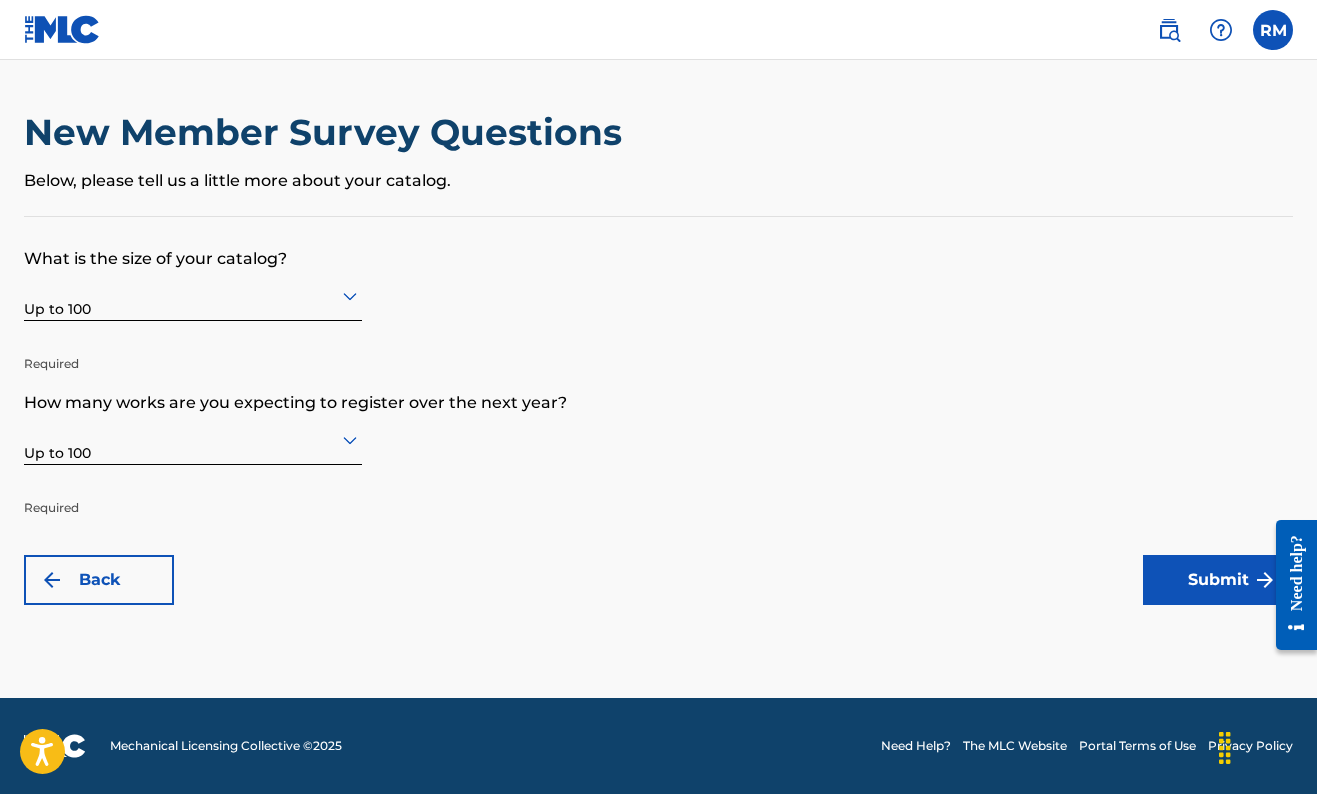 click on "Submit" at bounding box center [1218, 580] 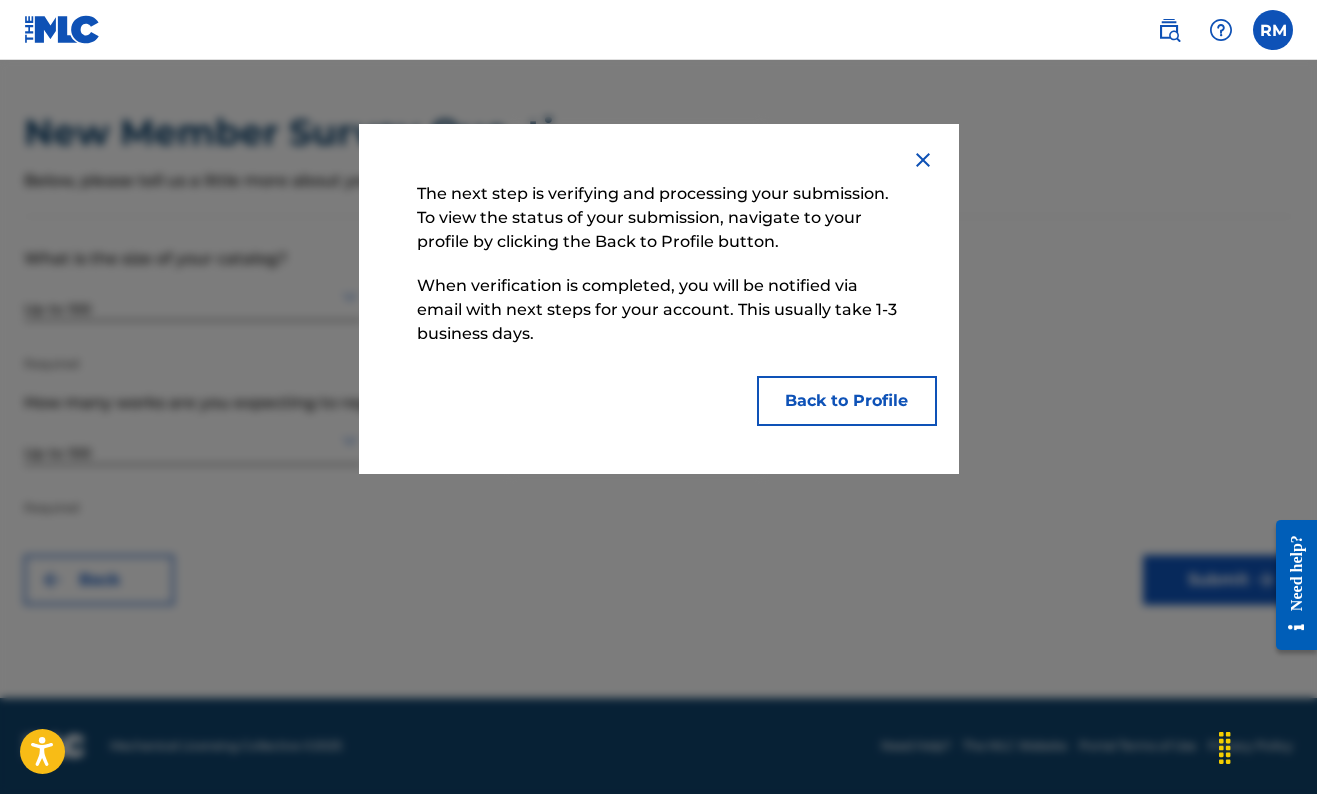 click on "Back to Profile" at bounding box center [847, 401] 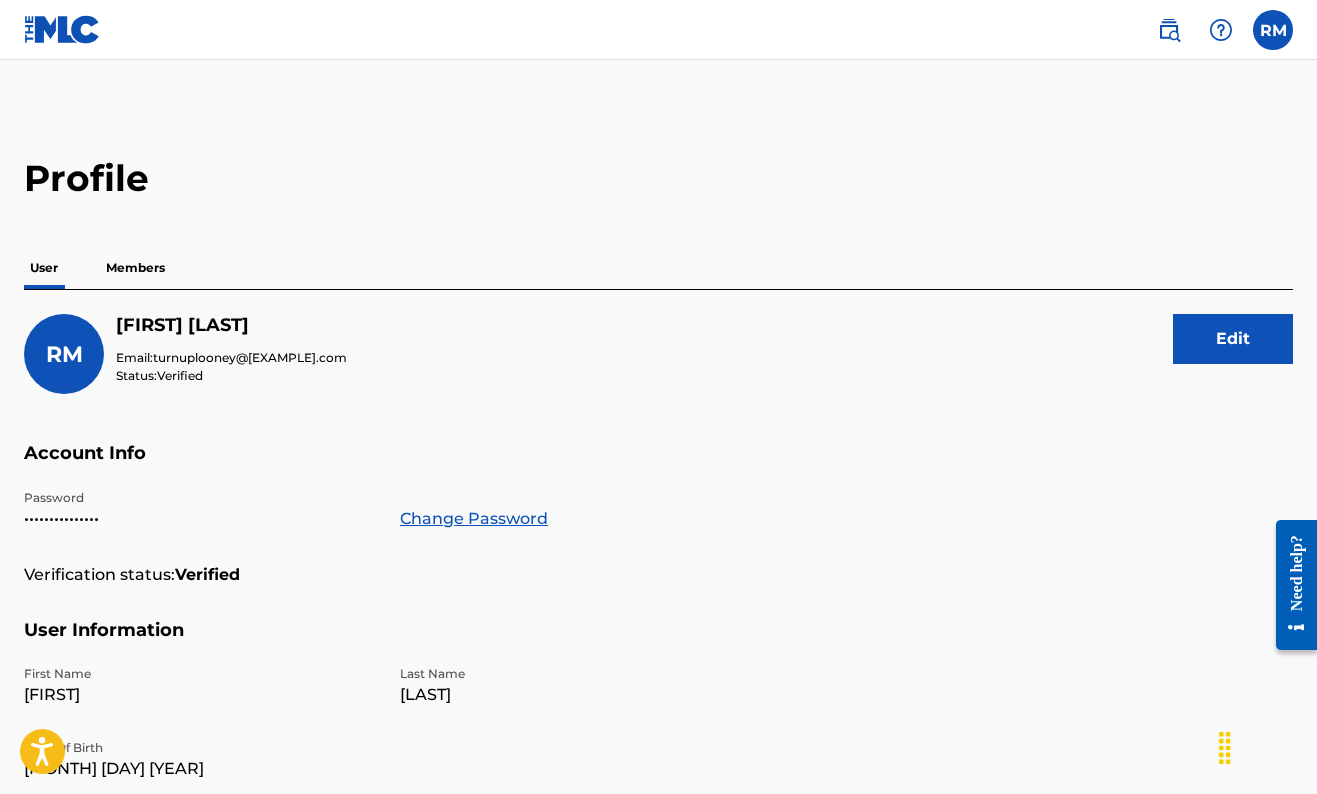 scroll, scrollTop: 0, scrollLeft: 0, axis: both 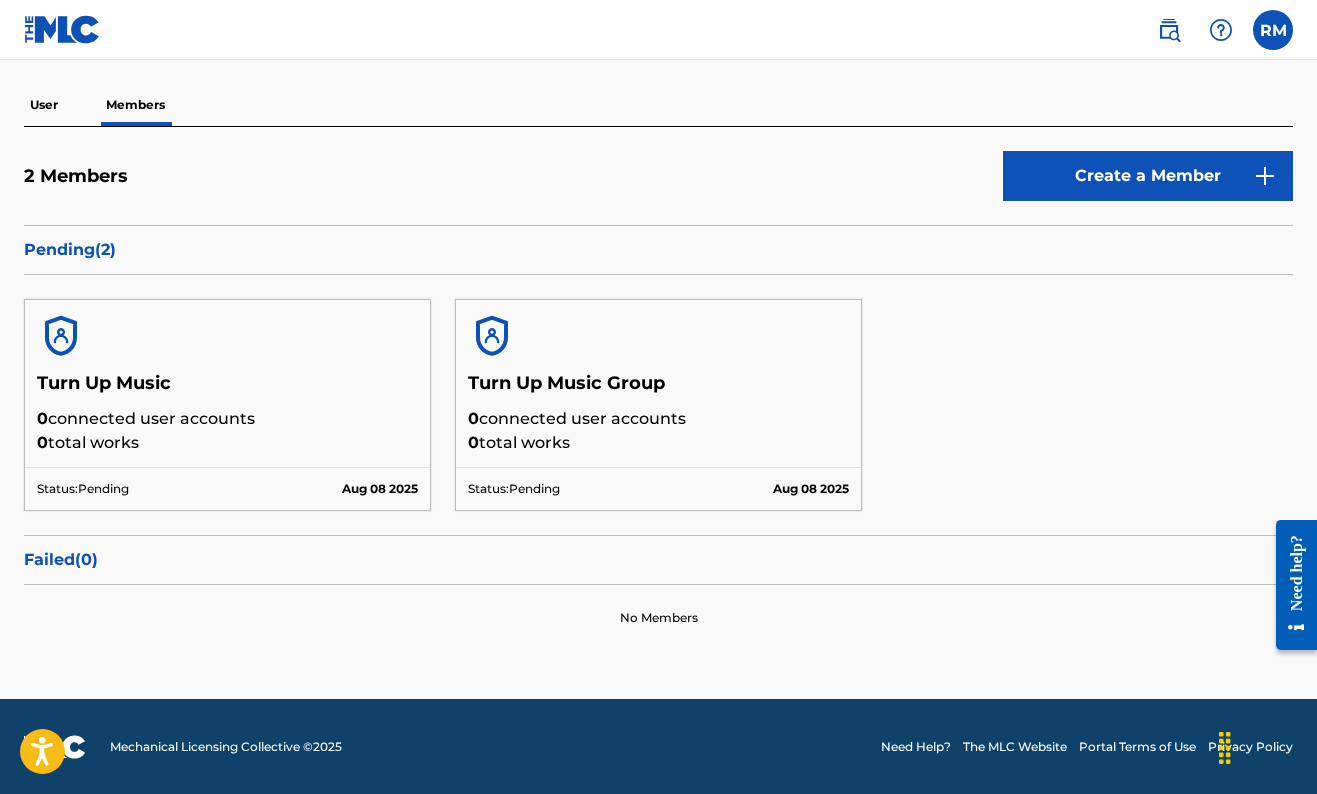 click on "Status:  Pending [DATE]" at bounding box center (658, 488) 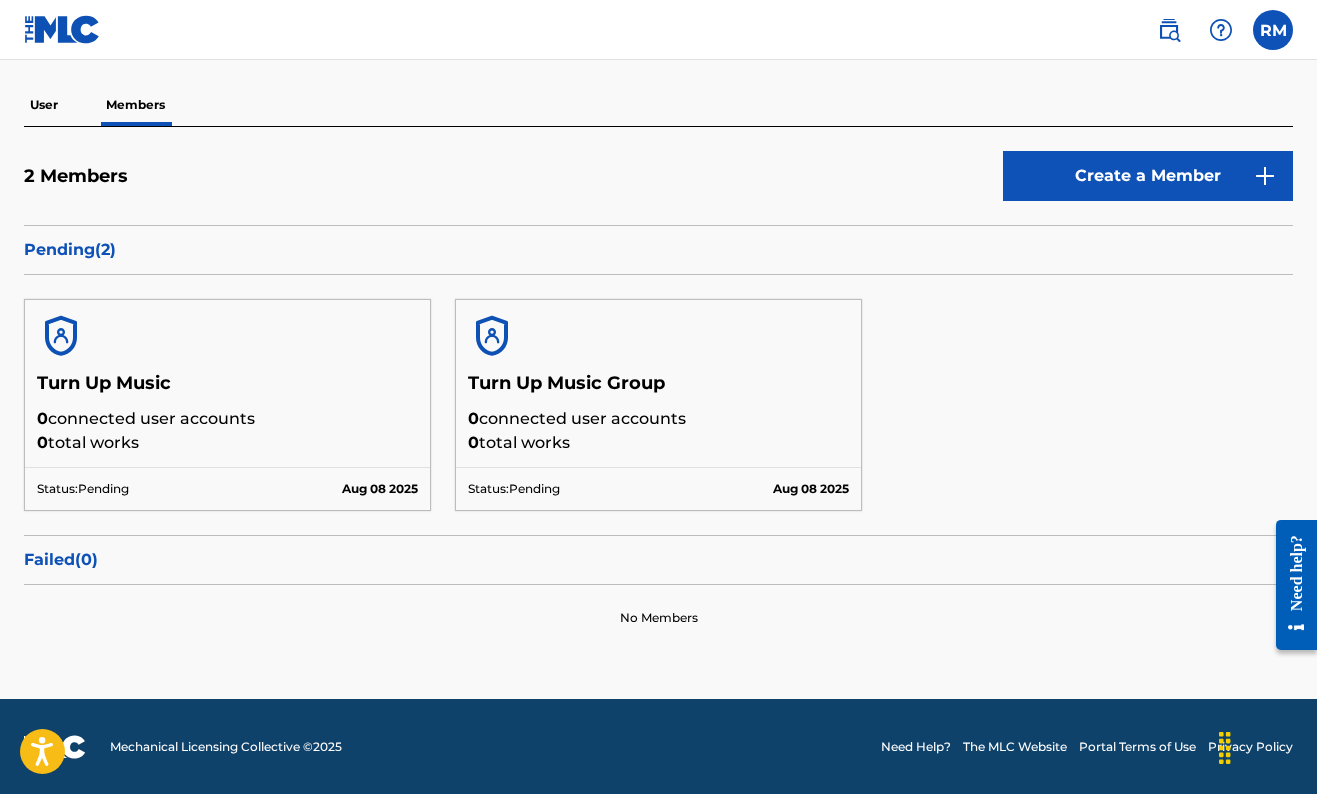 click on "Pending  ( 2 )" at bounding box center [658, 250] 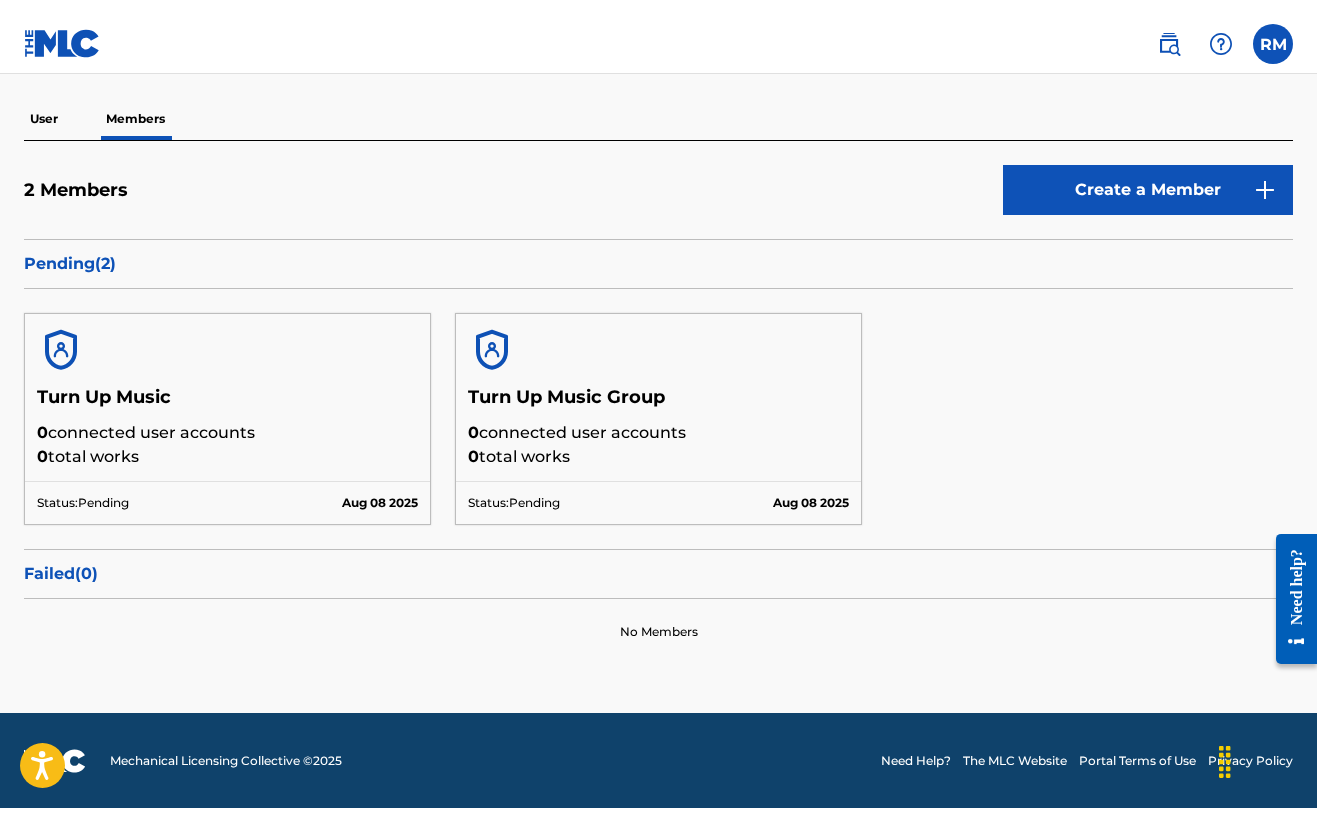 scroll, scrollTop: 135, scrollLeft: 0, axis: vertical 